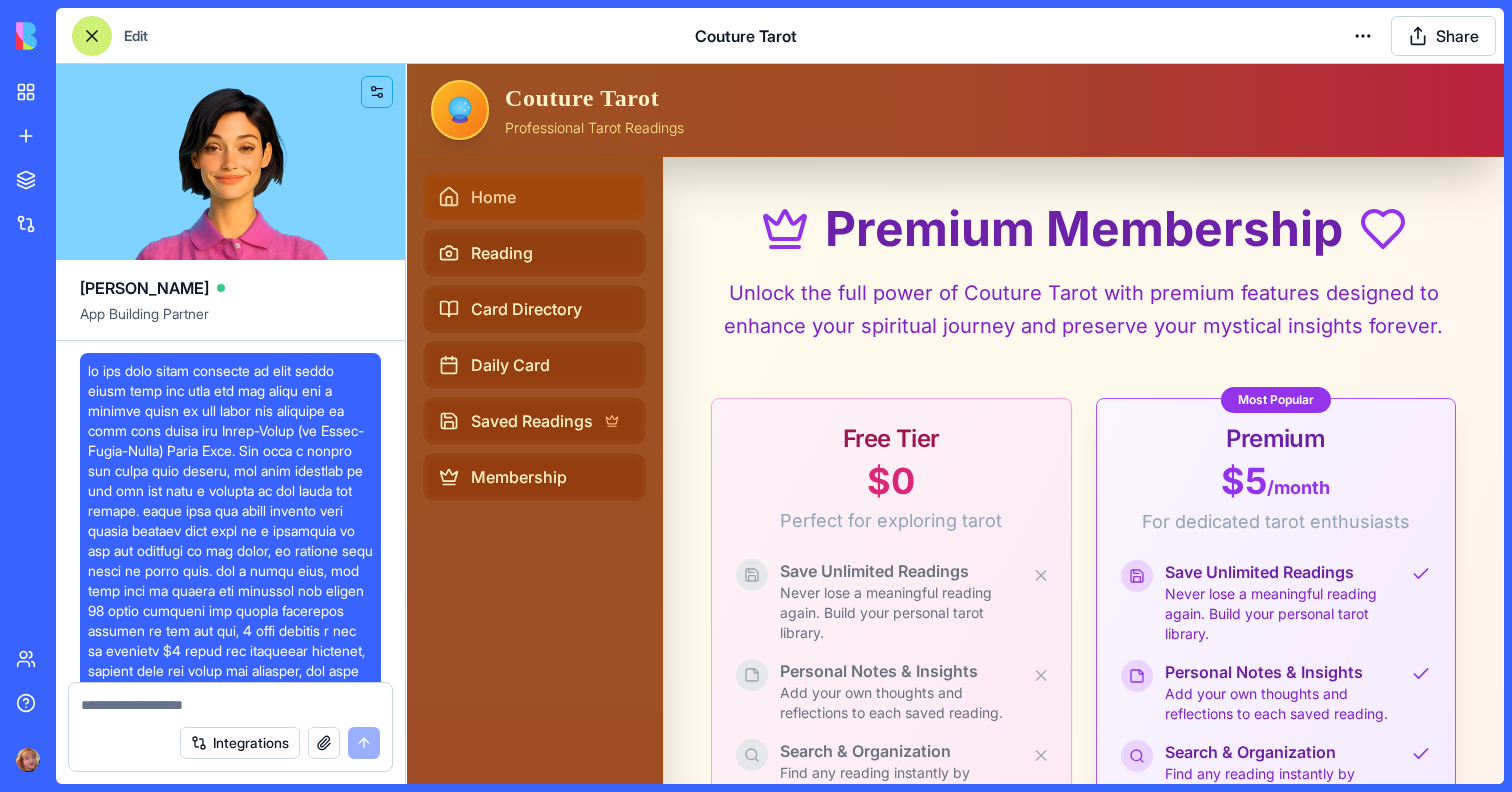 scroll, scrollTop: 0, scrollLeft: 0, axis: both 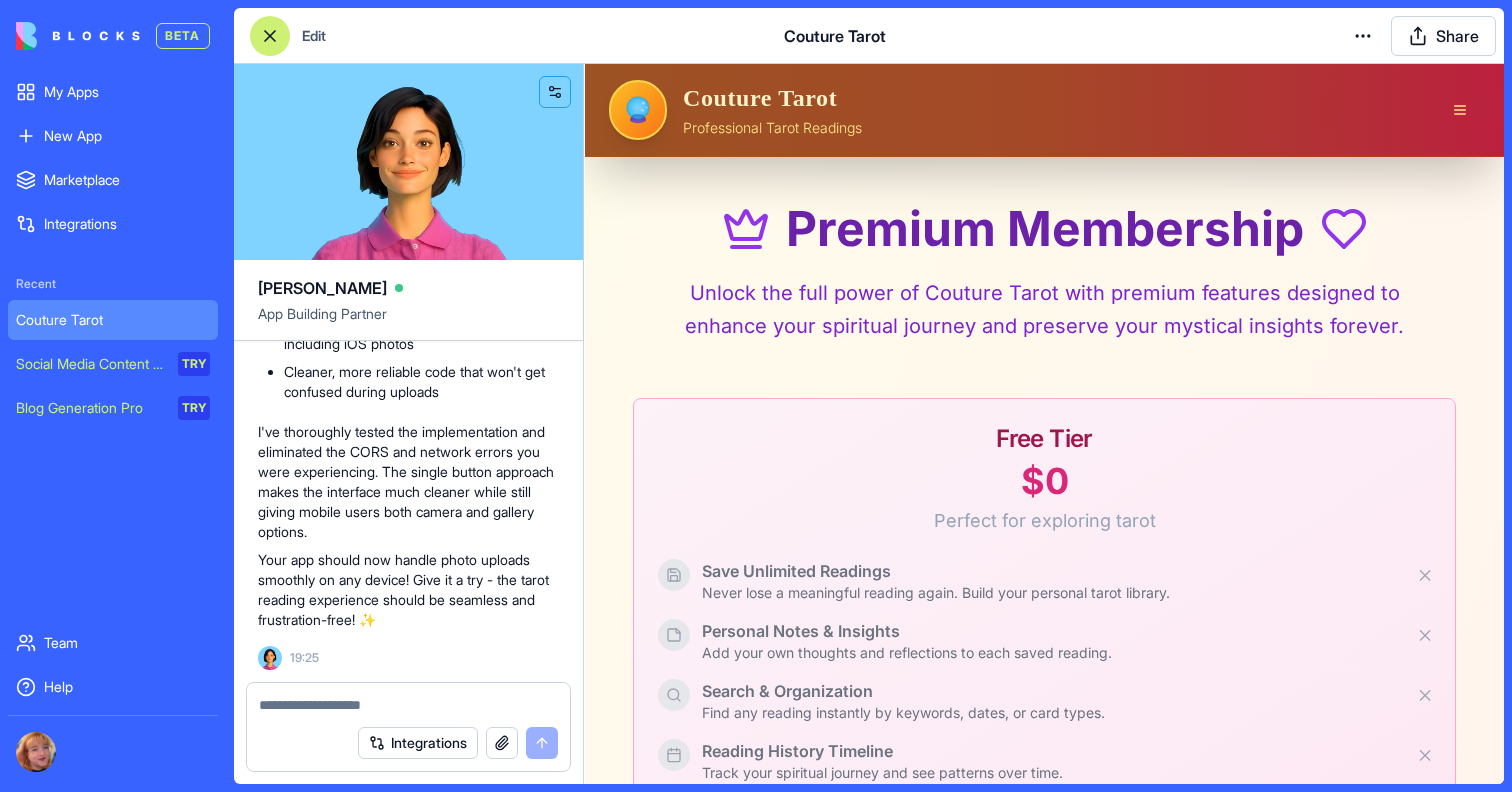 click on "BETA My Apps New App
To pick up a draggable item, press the space bar.
While dragging, use the arrow keys to move the item.
Press space again to drop the item in its new position, or press escape to cancel.
Marketplace Integrations Recent Couture Tarot Social Media Content Generator TRY Blog Generation Pro TRY Team Help Edit Couture Tarot Share [PERSON_NAME] App Building Partner Undo 10:15 Hi there! I'm going to build you a magical tarot reading app that captures your real-life card spreads and delivers insightful readings. Your Couture Tarot app will have card recognition, a study directory, and membership options - all with that cozy coffee shop vibe you're looking for! ☕
🔮 Tarot Magic Coming Right Up! I need to create the tables for our tarot app first. Let's set up the data structure: Now I'll populate the TarotCards and Spreads tables with some initial data: I notice there's an issue with the column names in the Spreads table. Let me fix that: Naming the app Working on the "MainLayout"" at bounding box center (756, 396) 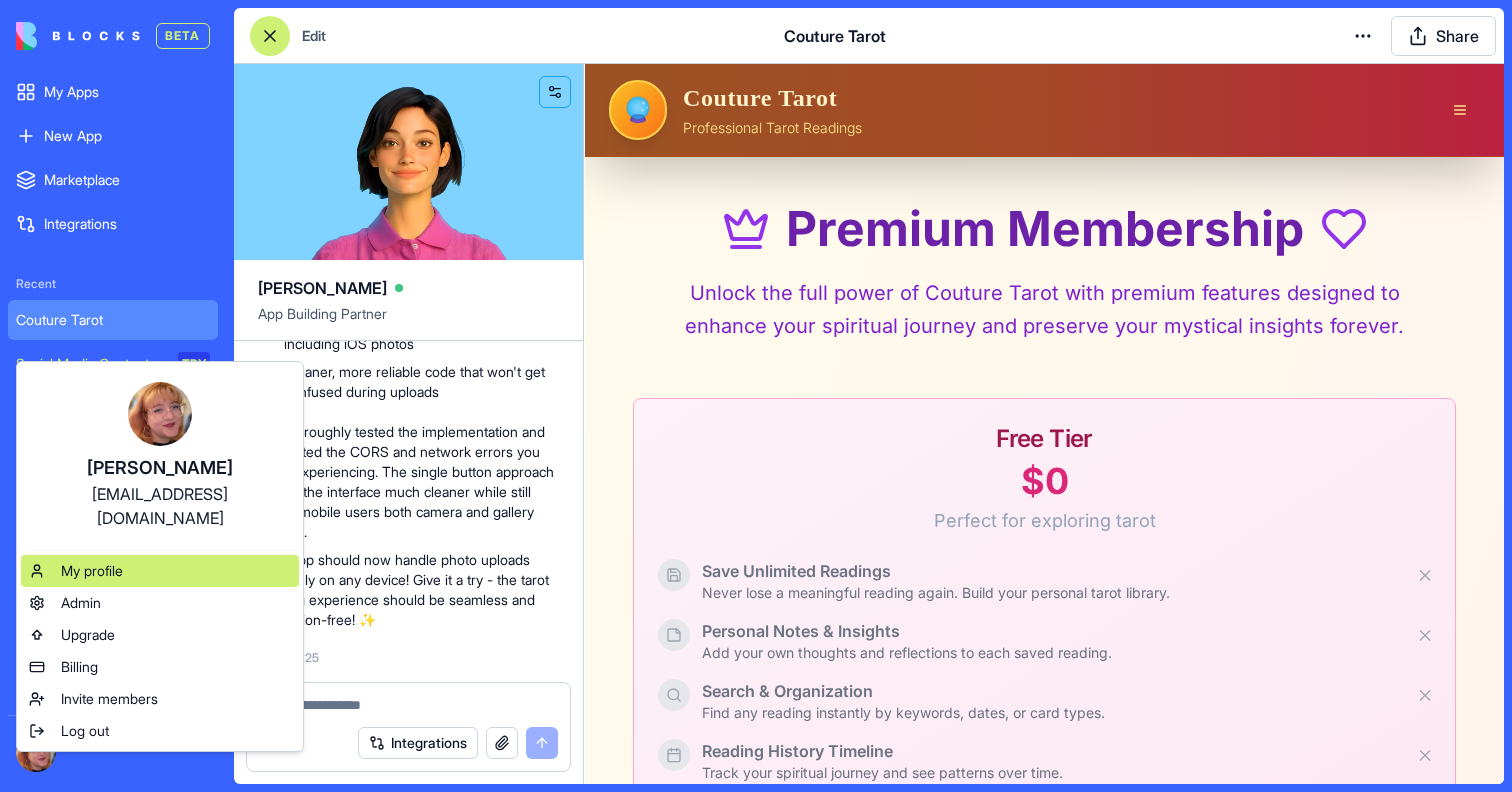 click on "My profile" at bounding box center [160, 571] 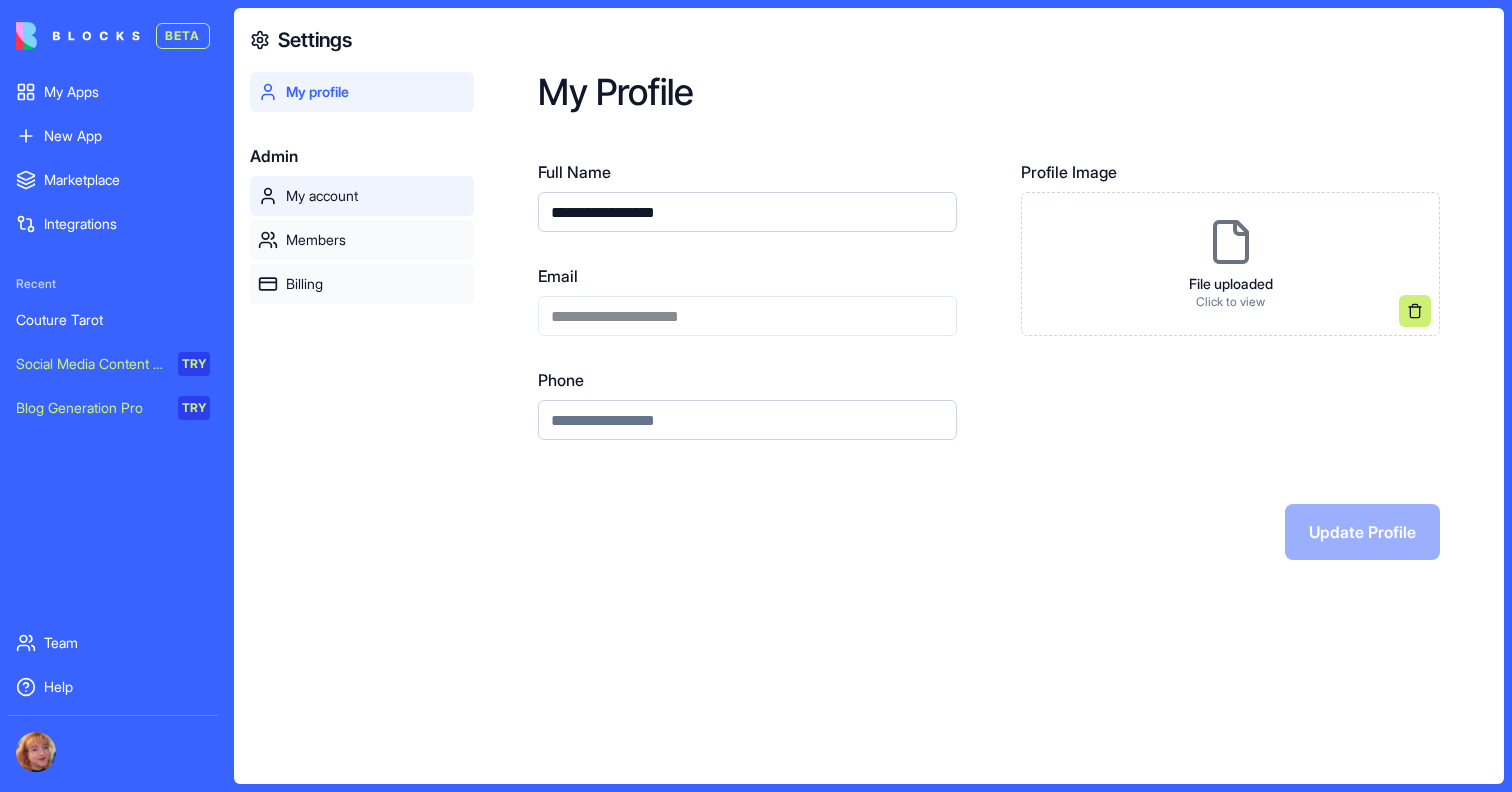 click on "My account" at bounding box center (376, 196) 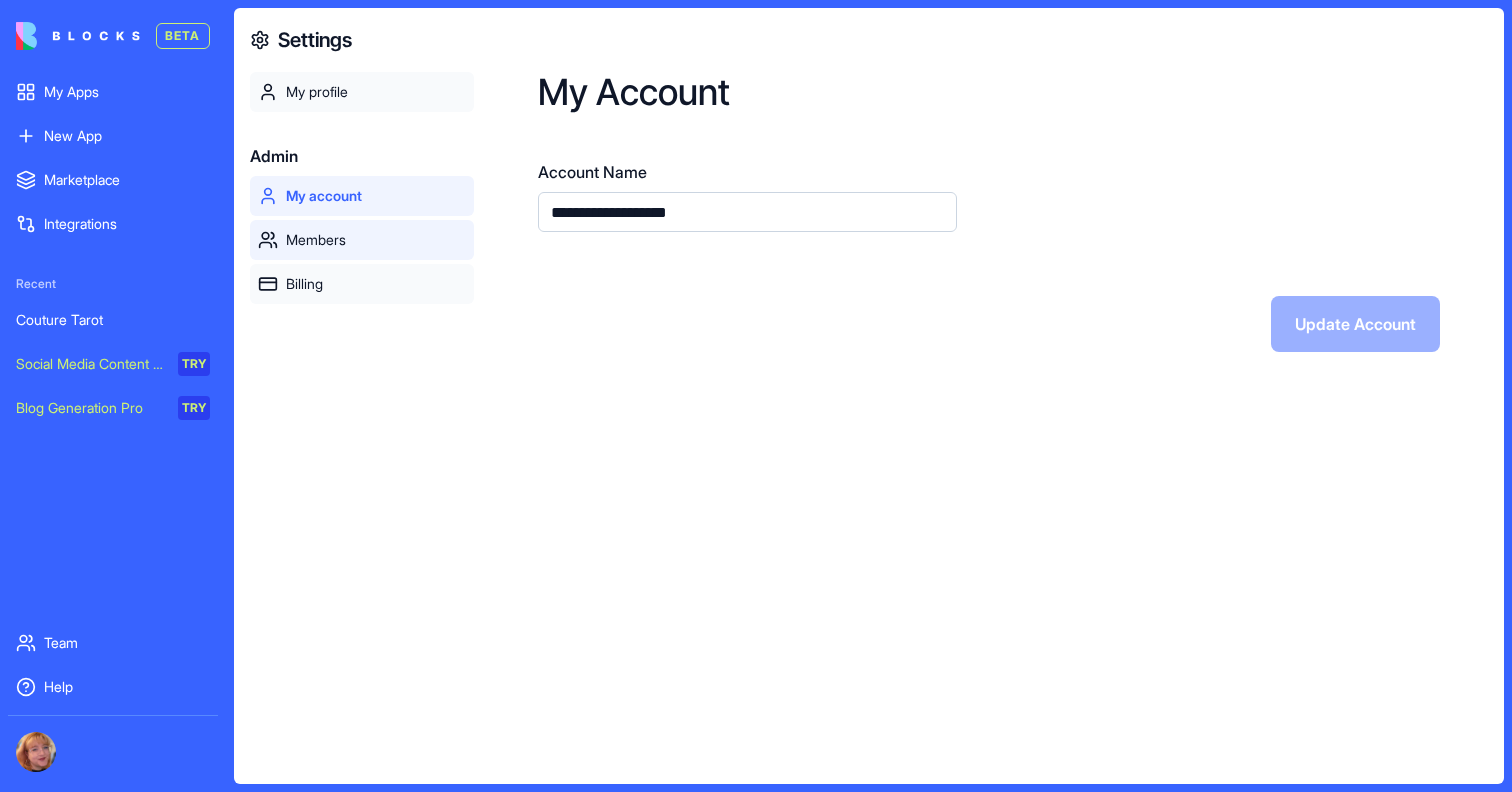 click on "Members" at bounding box center (362, 240) 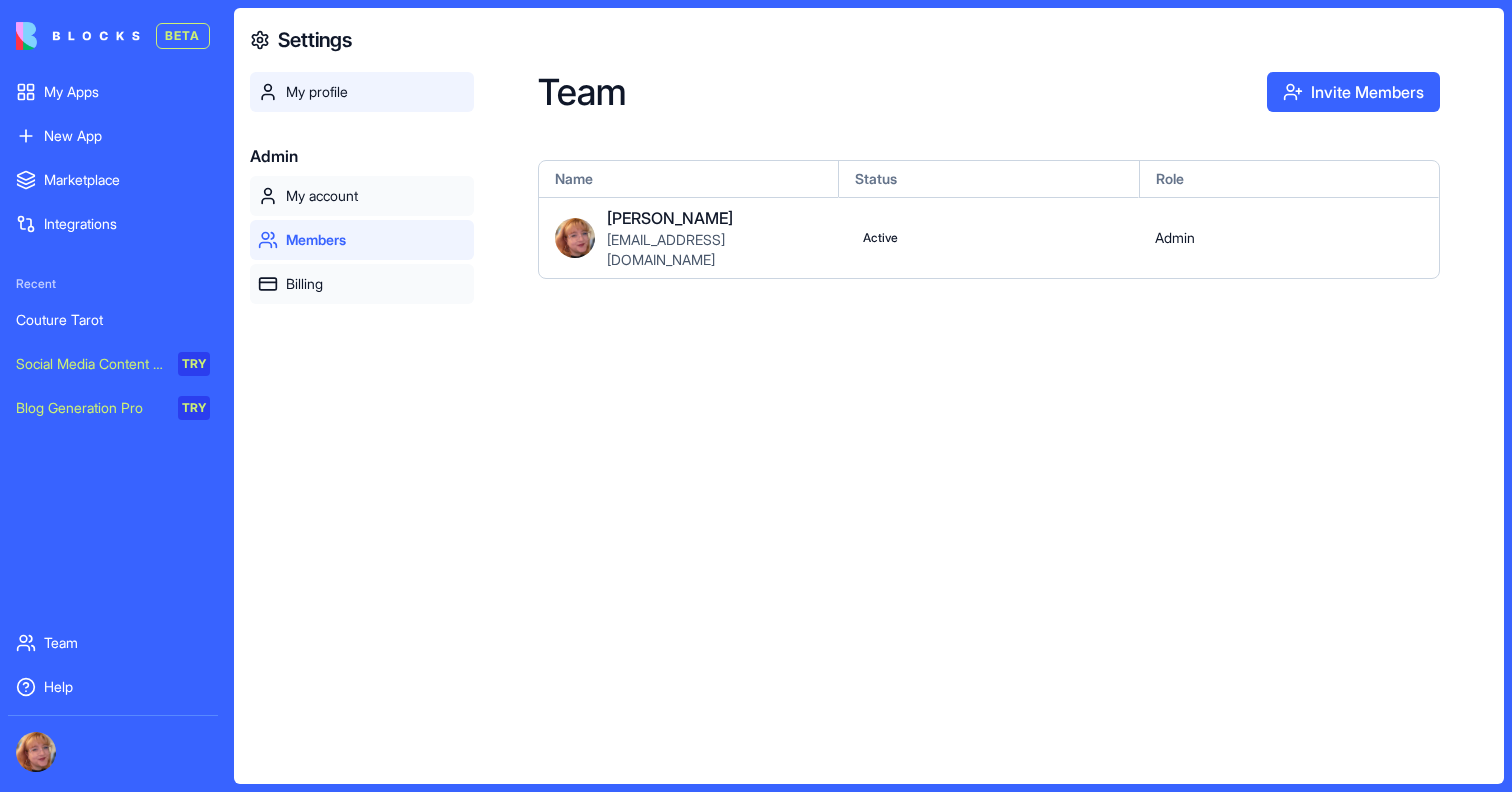 click on "My profile" at bounding box center [376, 92] 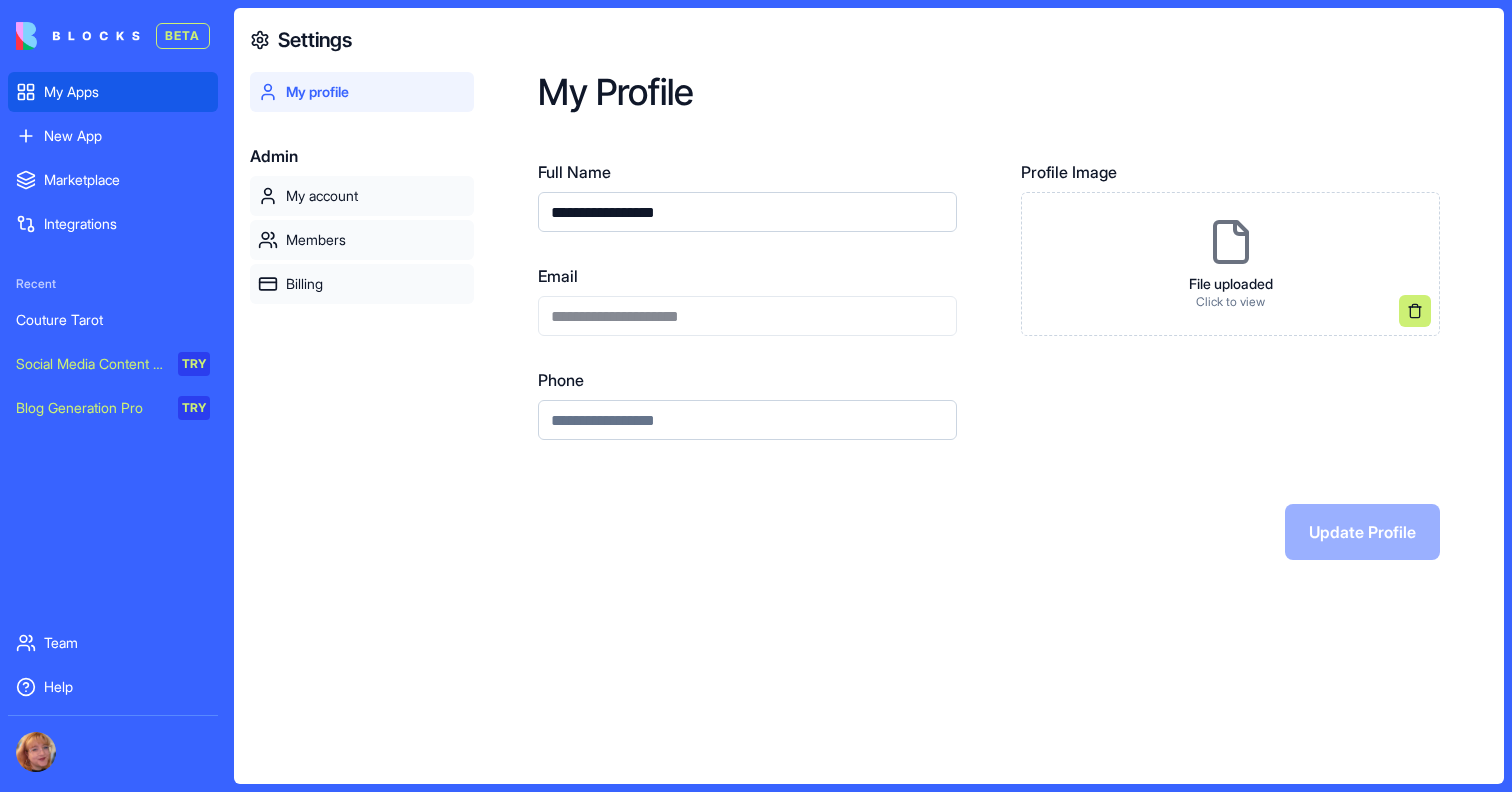 click on "My Apps" at bounding box center (113, 92) 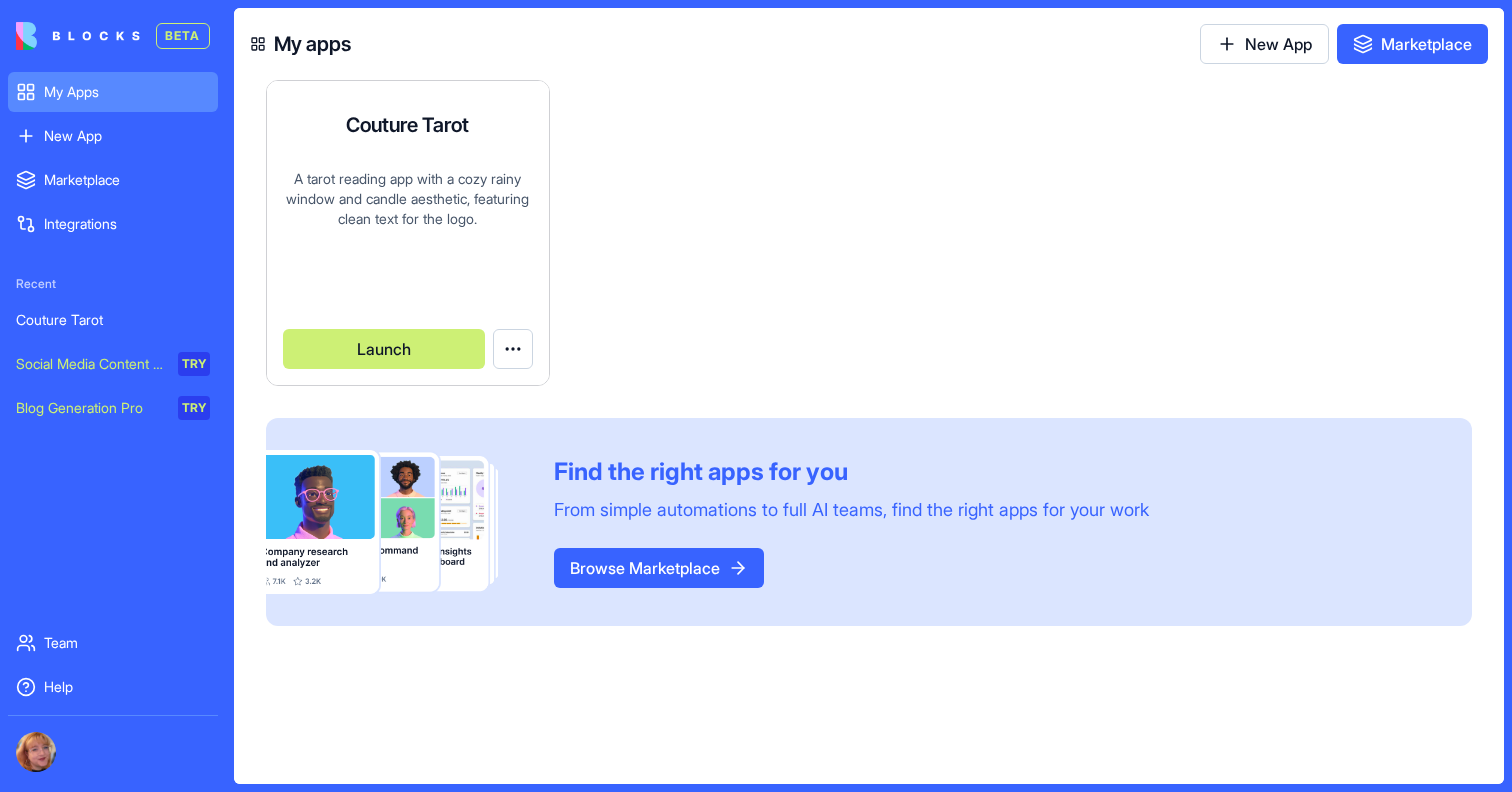click on "BETA My Apps New App
To pick up a draggable item, press the space bar.
While dragging, use the arrow keys to move the item.
Press space again to drop the item in its new position, or press escape to cancel.
Marketplace Integrations Recent Couture Tarot Social Media Content Generator TRY Blog Generation Pro TRY Team Help My apps New App Marketplace Couture Tarot A tarot reading app with a cozy rainy window and candle aesthetic, featuring clean text for the logo. by Blocks Launch
To pick up a draggable item, press the space bar.
While dragging, use the arrow keys to move the item.
Press space again to drop the item in its new position, or press escape to cancel.
Find the right apps for you From simple automations to full AI teams, find the right apps for your work Browse Marketplace" at bounding box center [756, 396] 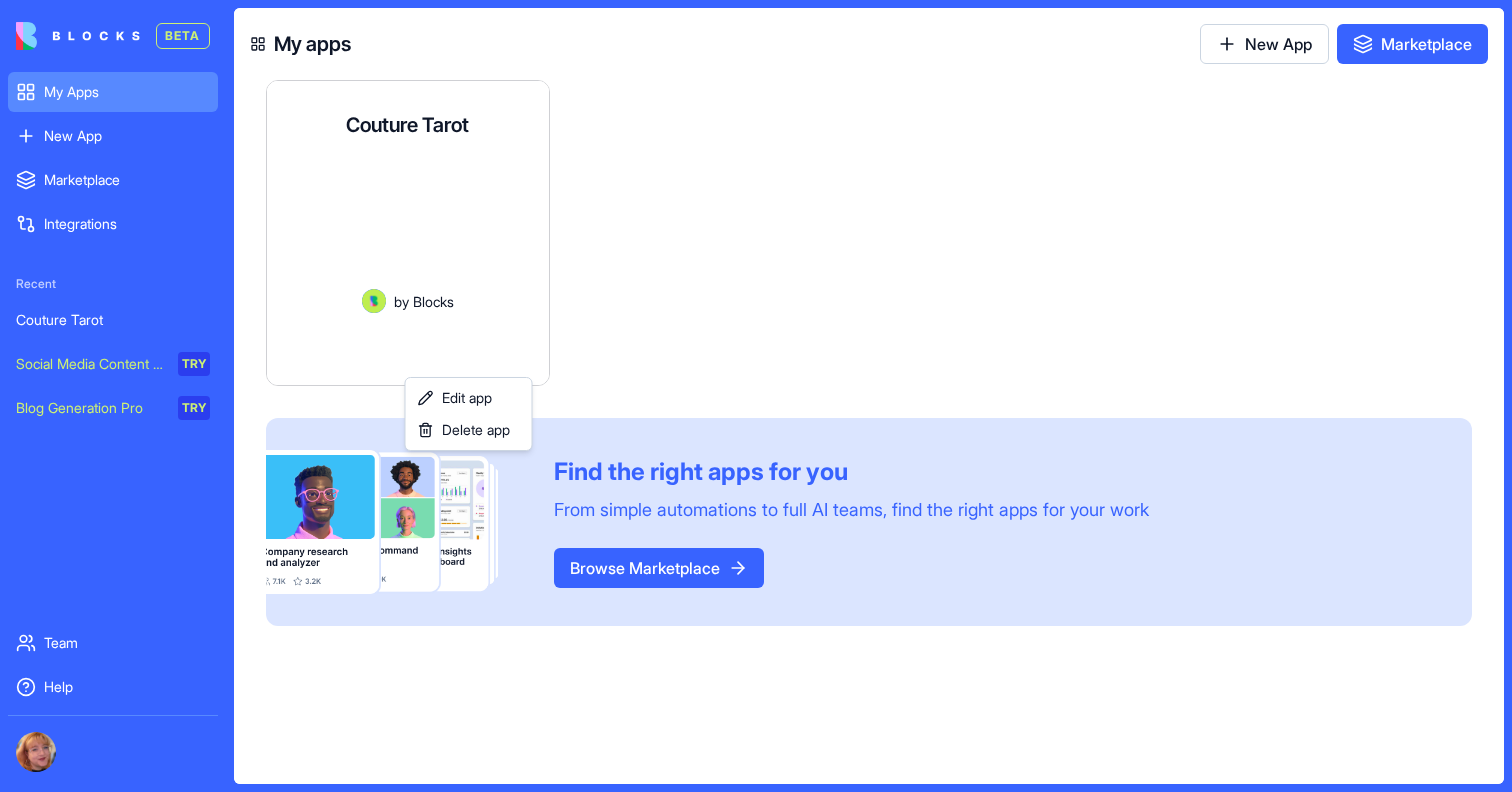 click on "BETA My Apps New App
To pick up a draggable item, press the space bar.
While dragging, use the arrow keys to move the item.
Press space again to drop the item in its new position, or press escape to cancel.
Marketplace Integrations Recent Couture Tarot Social Media Content Generator TRY Blog Generation Pro TRY Team Help My apps New App Marketplace Couture Tarot A tarot reading app with a cozy rainy window and candle aesthetic, featuring clean text for the logo. by Blocks Launch
To pick up a draggable item, press the space bar.
While dragging, use the arrow keys to move the item.
Press space again to drop the item in its new position, or press escape to cancel.
Find the right apps for you From simple automations to full AI teams, find the right apps for your work Browse Marketplace
Edit app Delete app" at bounding box center [756, 396] 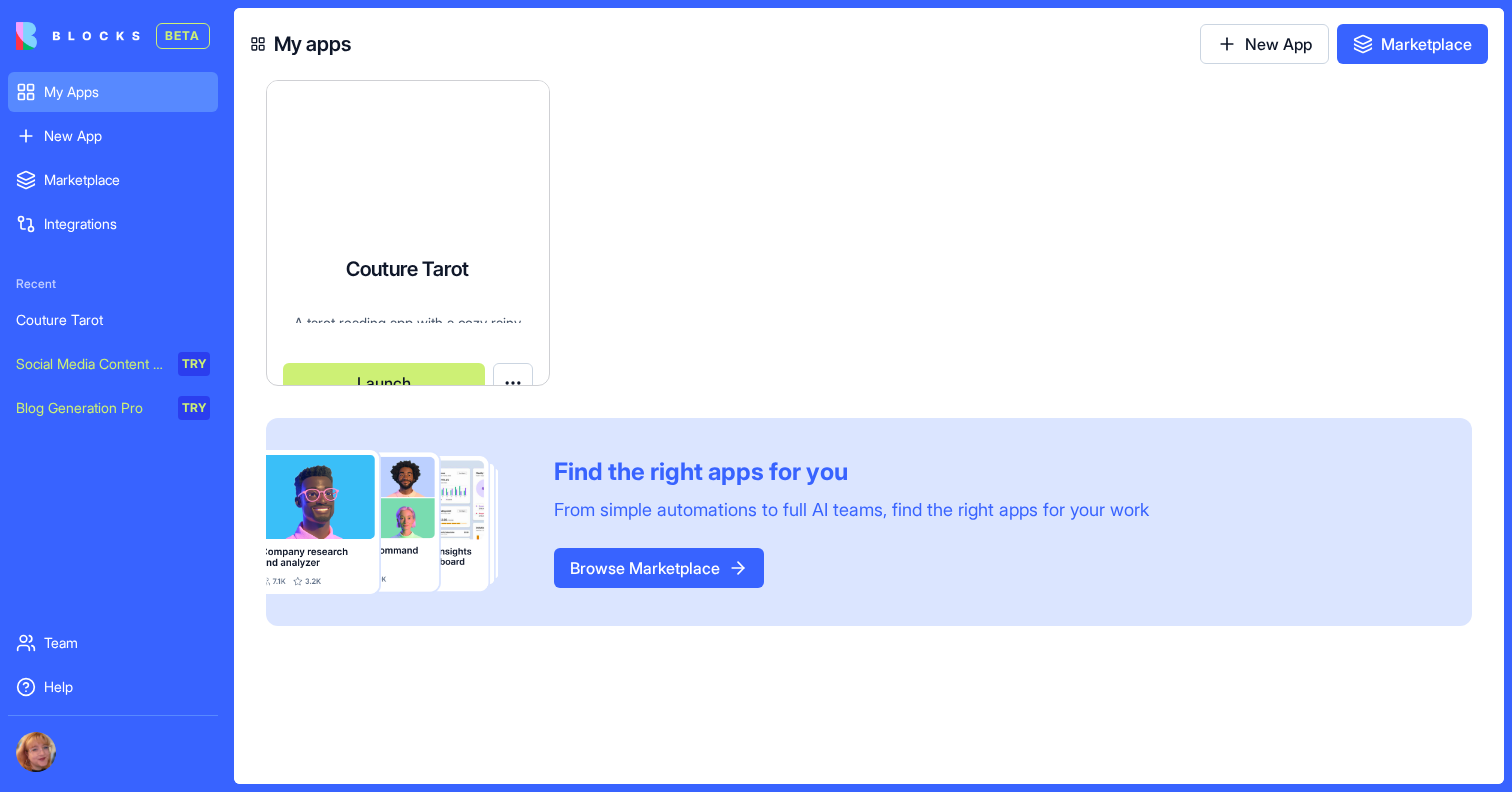 scroll, scrollTop: 0, scrollLeft: 0, axis: both 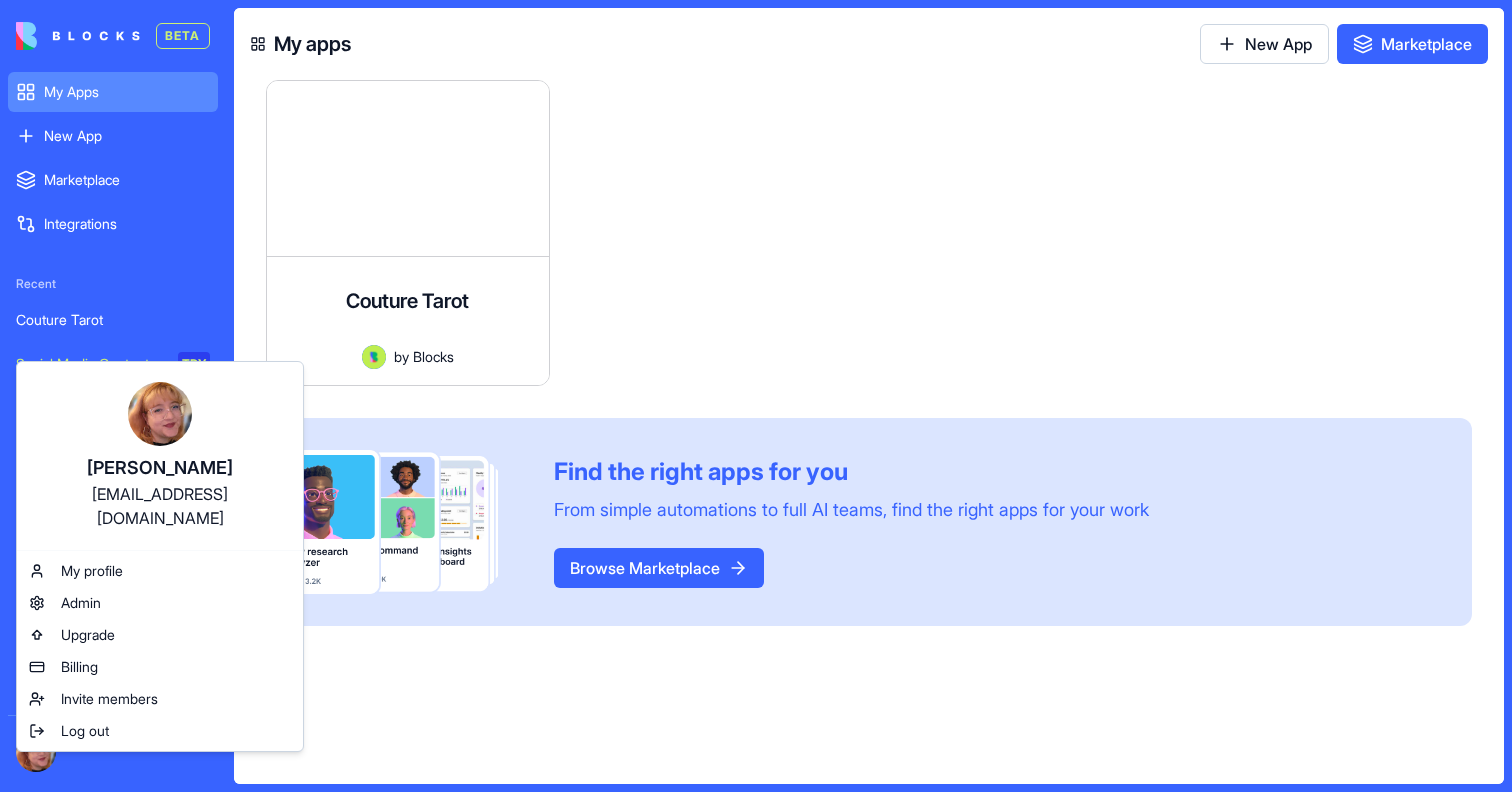click on "BETA My Apps New App
To pick up a draggable item, press the space bar.
While dragging, use the arrow keys to move the item.
Press space again to drop the item in its new position, or press escape to cancel.
Marketplace Integrations Recent Couture Tarot Social Media Content Generator TRY Blog Generation Pro TRY Team Help My apps New App Marketplace Couture Tarot A tarot reading app with a cozy rainy window and candle aesthetic, featuring clean text for the logo. by Blocks Launch
To pick up a draggable item, press the space bar.
While dragging, use the arrow keys to move the item.
Press space again to drop the item in its new position, or press escape to cancel.
Find the right apps for you From simple automations to full AI teams, find the right apps for your work Browse Marketplace
[PERSON_NAME] [EMAIL_ADDRESS][DOMAIN_NAME] My profile Admin Upgrade Billing Invite members Log out" at bounding box center (756, 396) 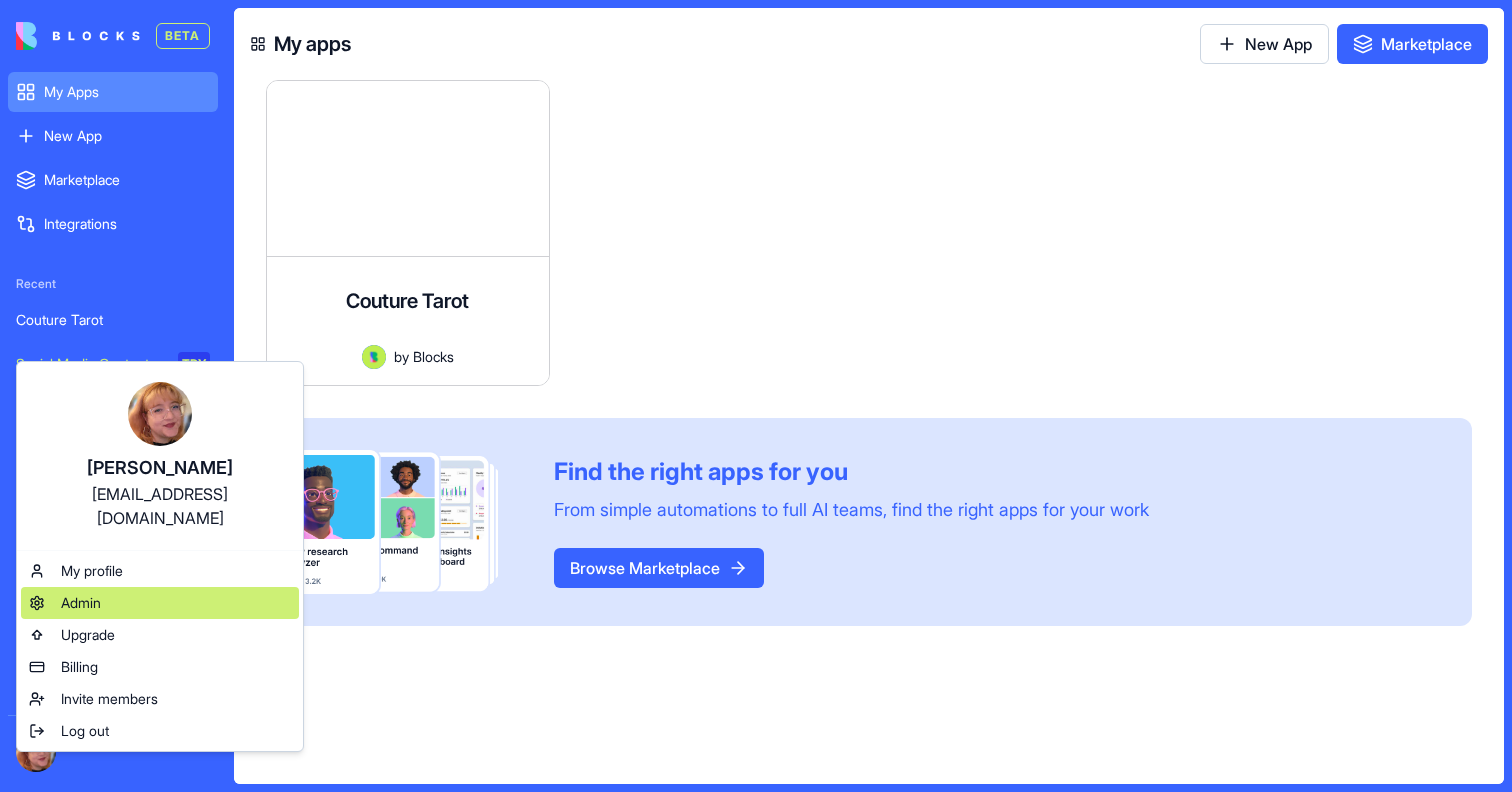click on "Admin" at bounding box center (160, 603) 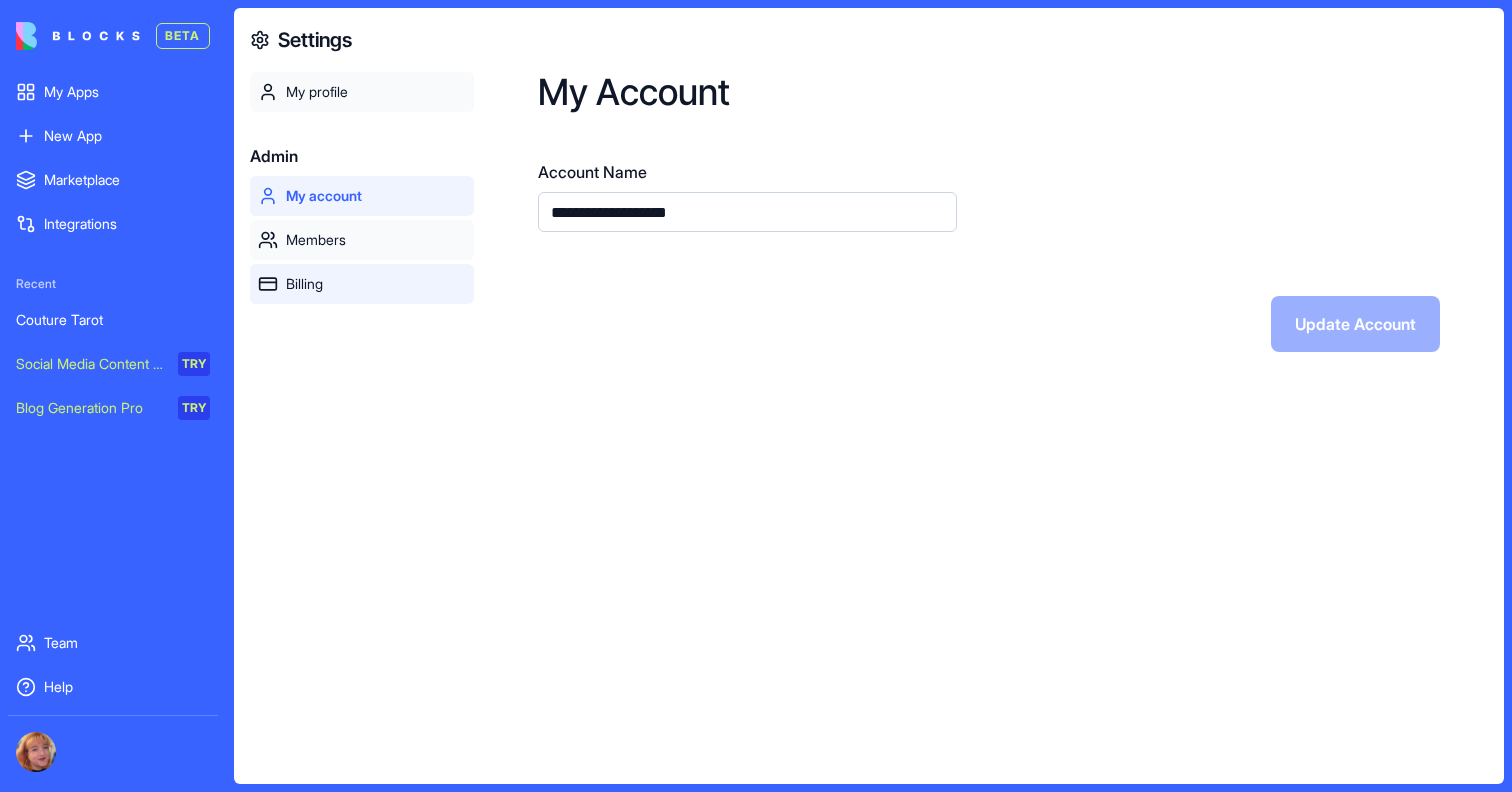 click on "Billing" at bounding box center (376, 284) 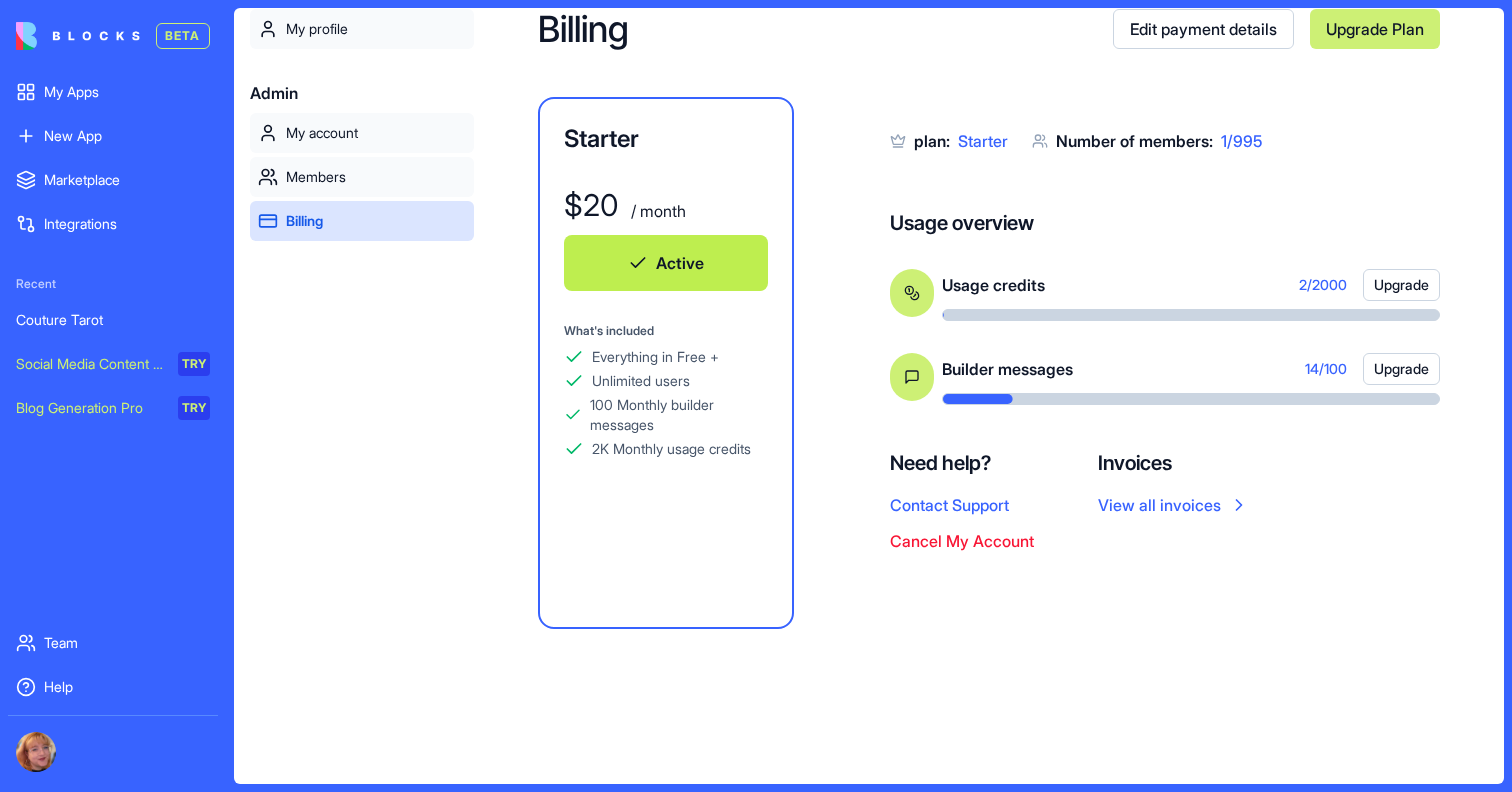 scroll, scrollTop: 64, scrollLeft: 0, axis: vertical 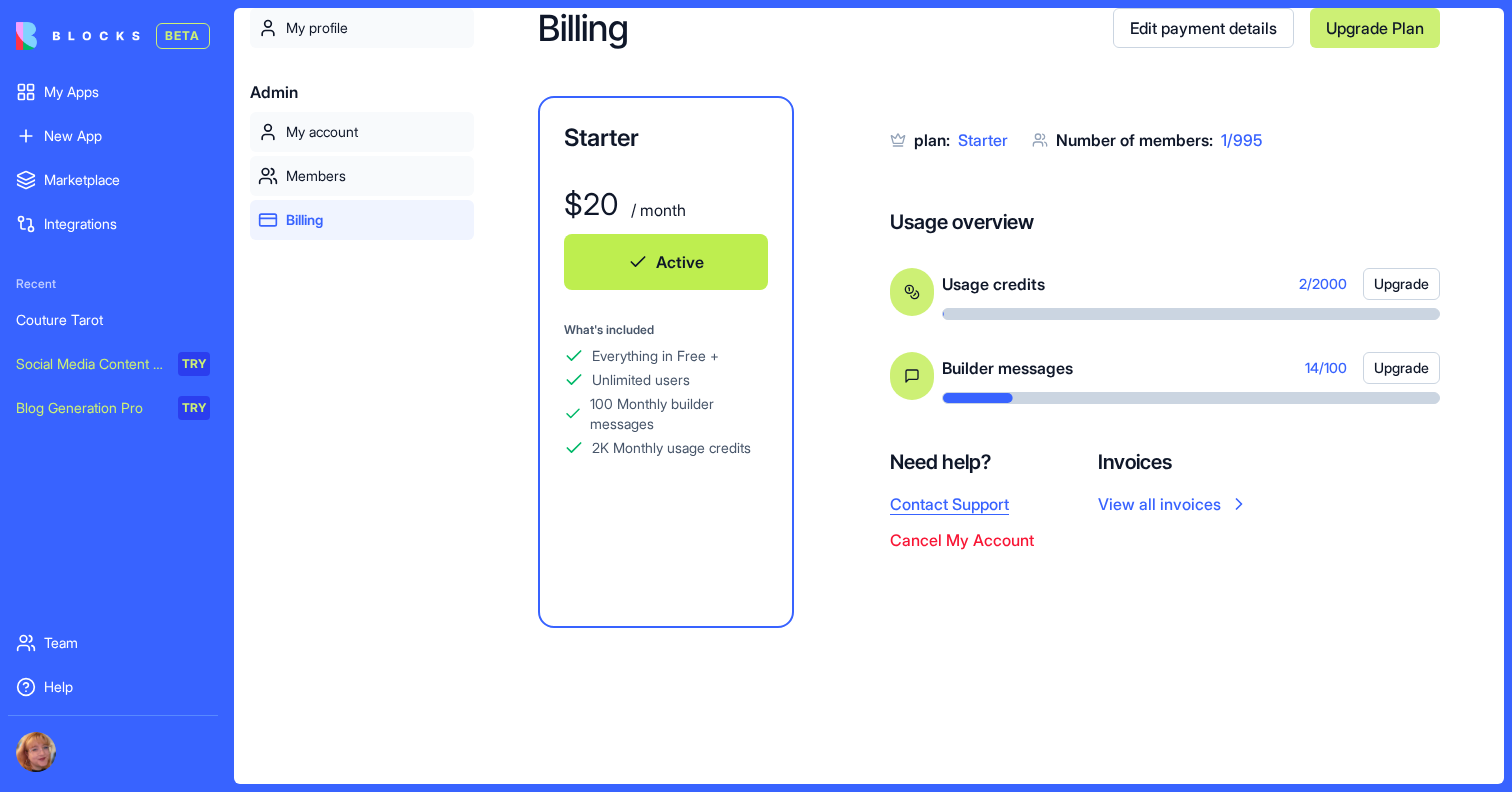 click on "Contact Support" at bounding box center [949, 504] 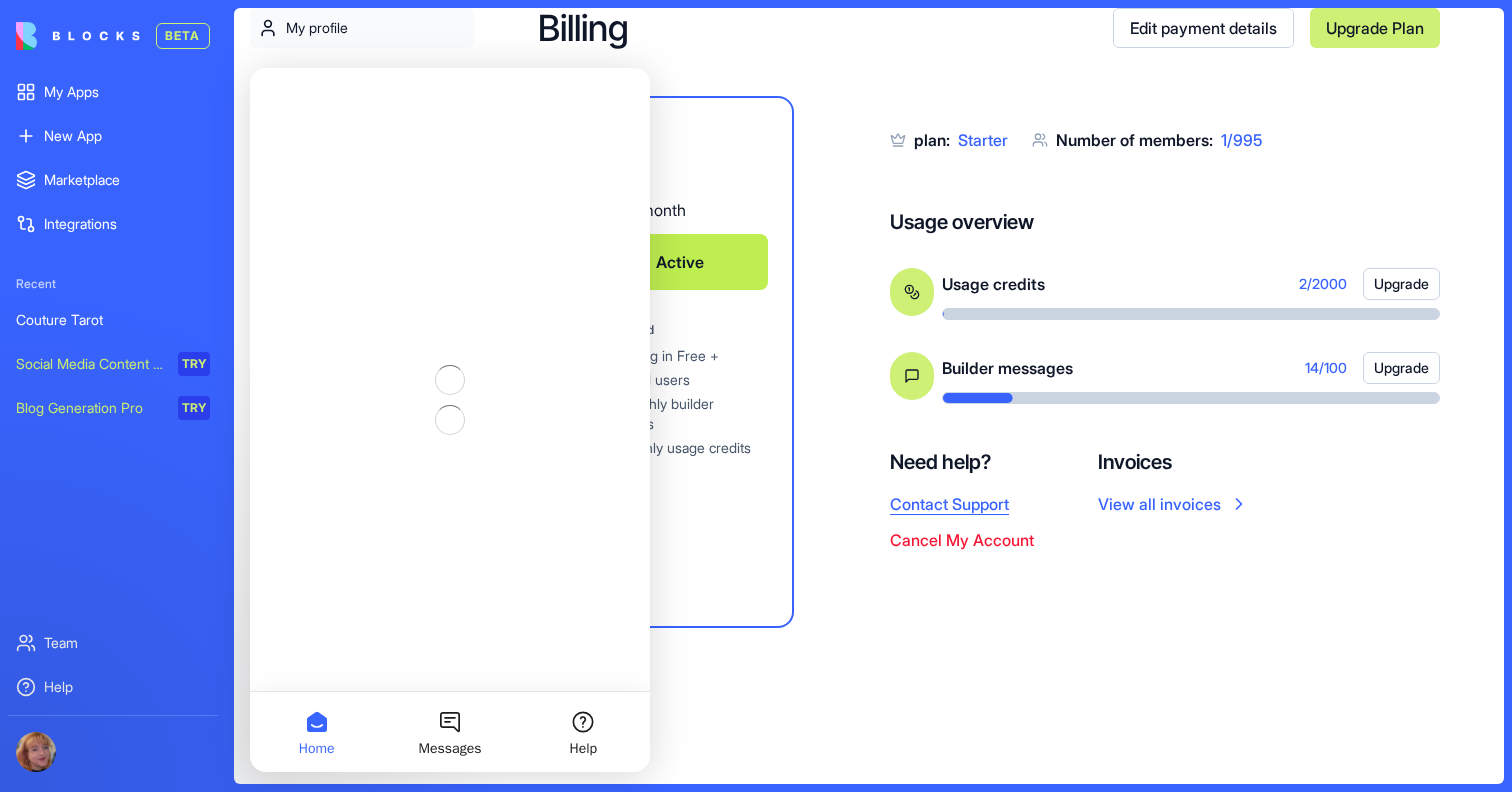 scroll, scrollTop: 0, scrollLeft: 0, axis: both 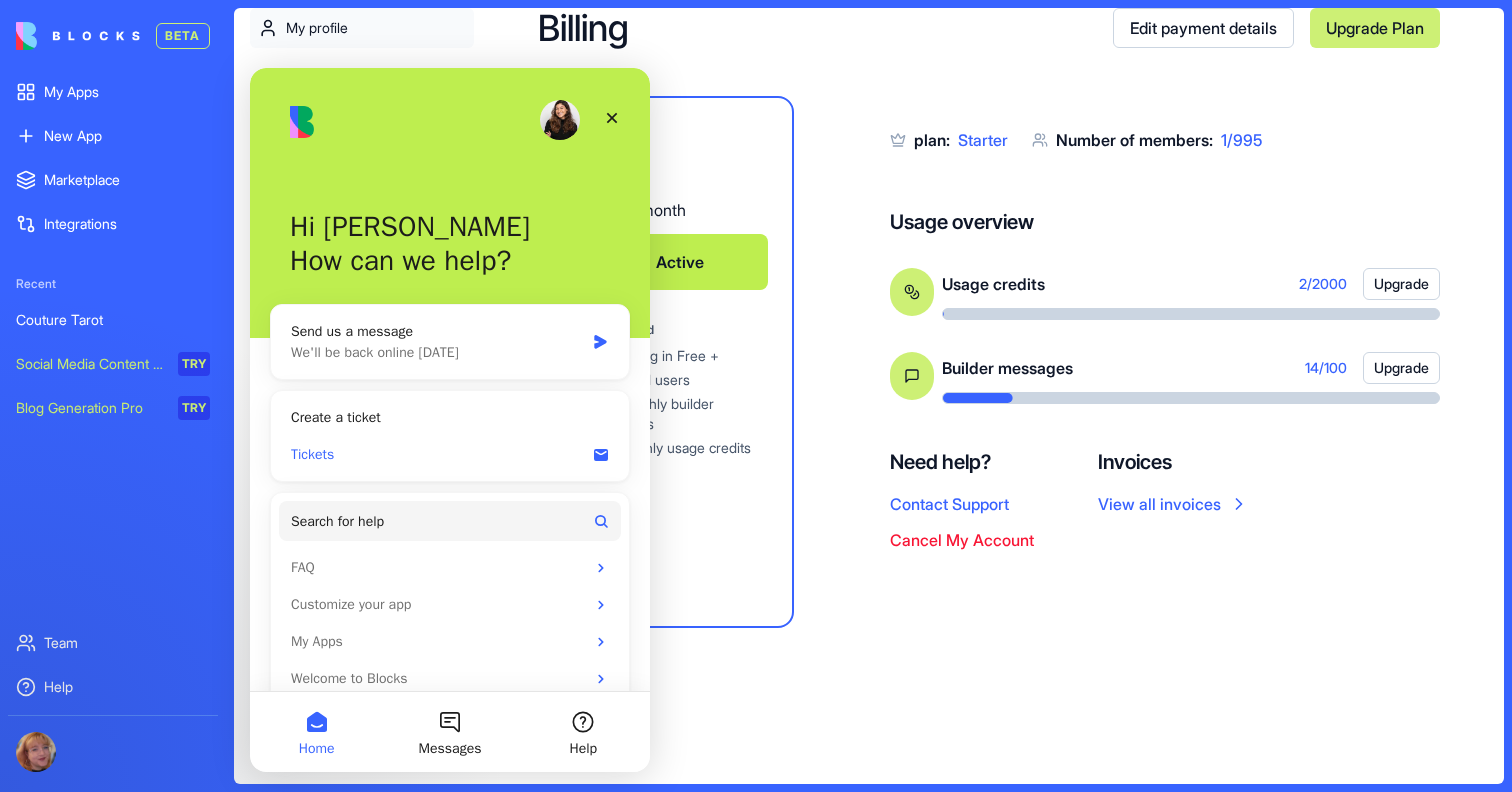 click on "Tickets" at bounding box center [438, 454] 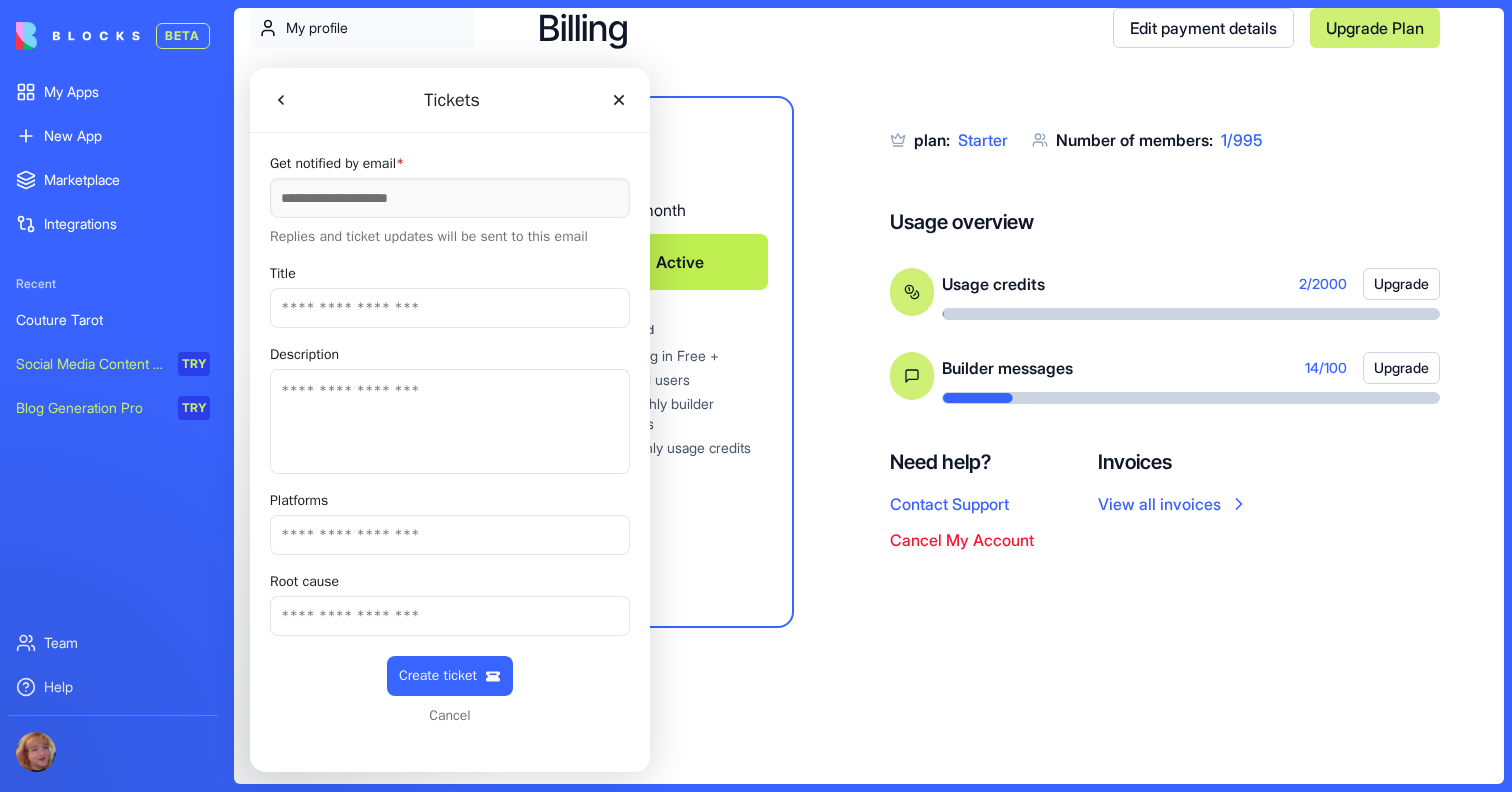 click on "Title" at bounding box center [450, 308] 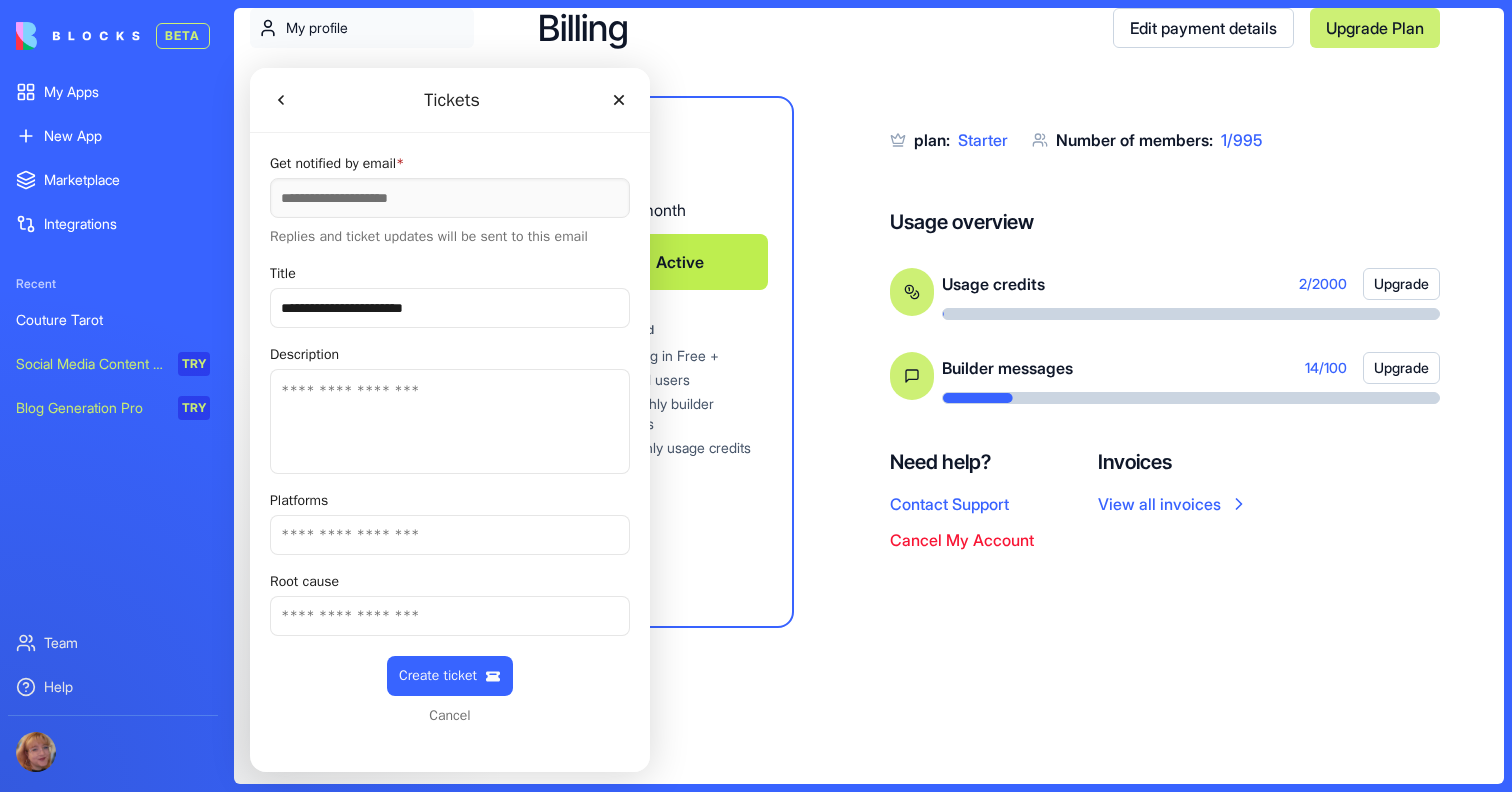 type on "**********" 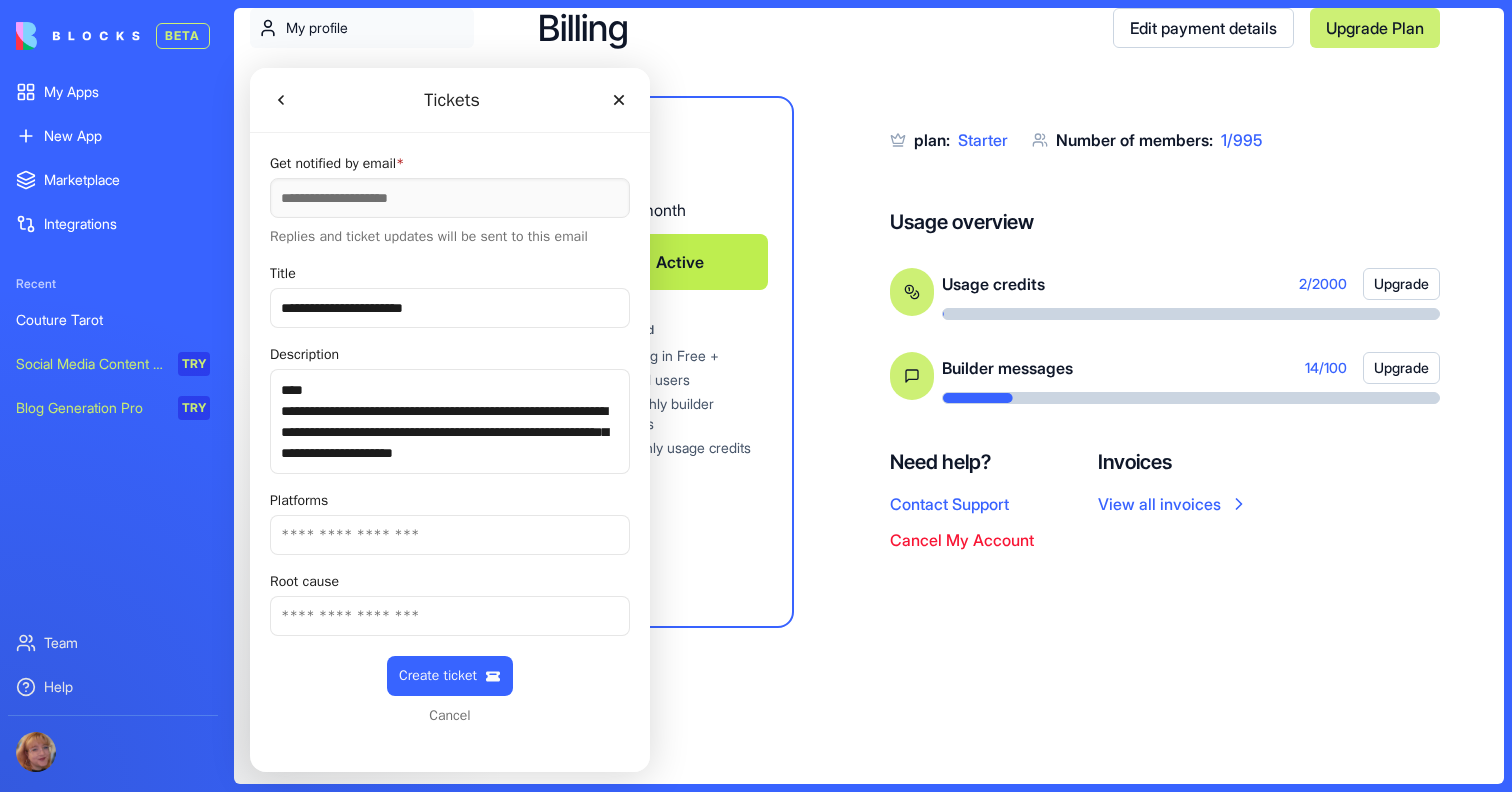 scroll, scrollTop: 9, scrollLeft: 0, axis: vertical 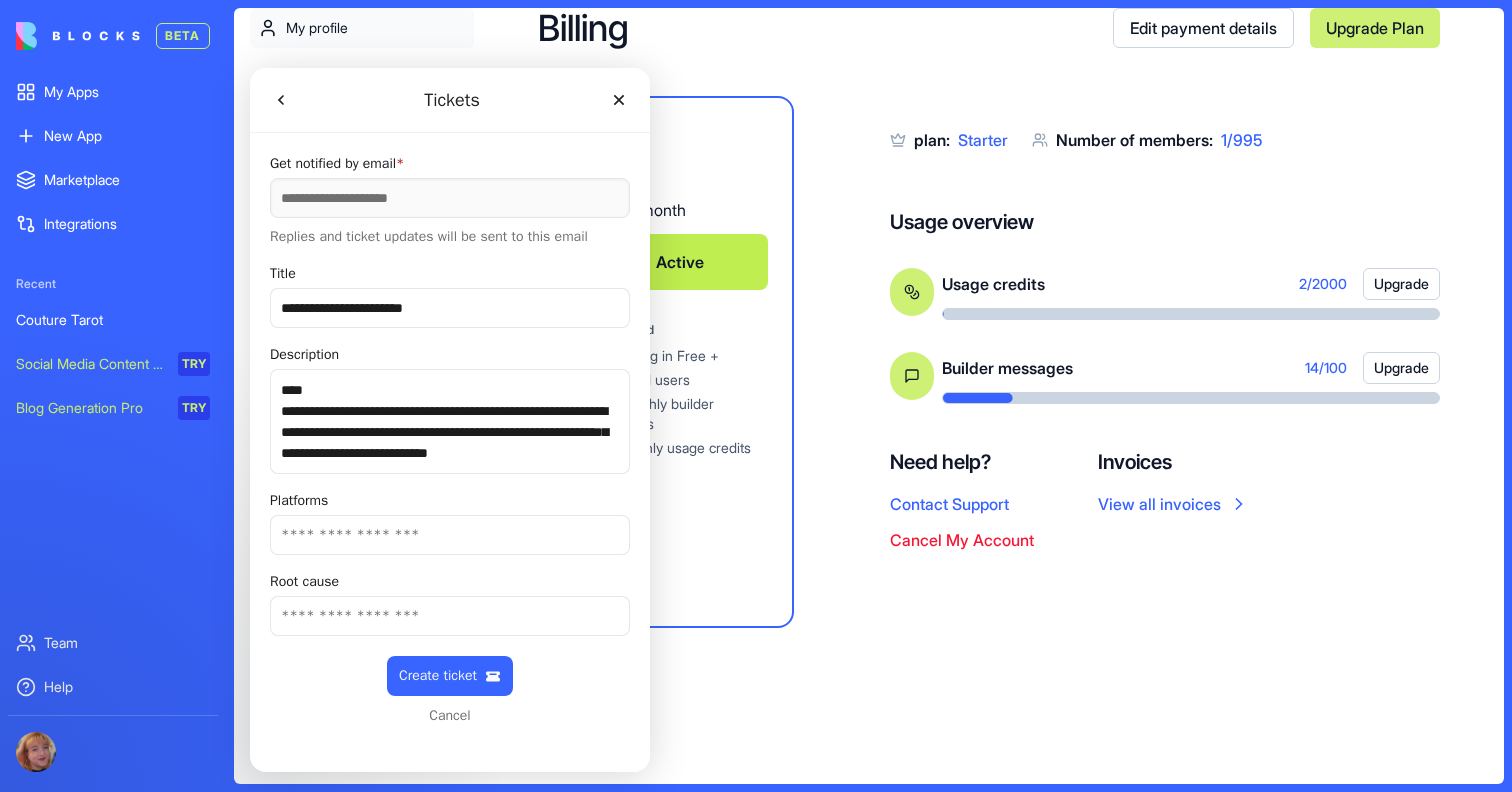 click on "**********" at bounding box center [450, 421] 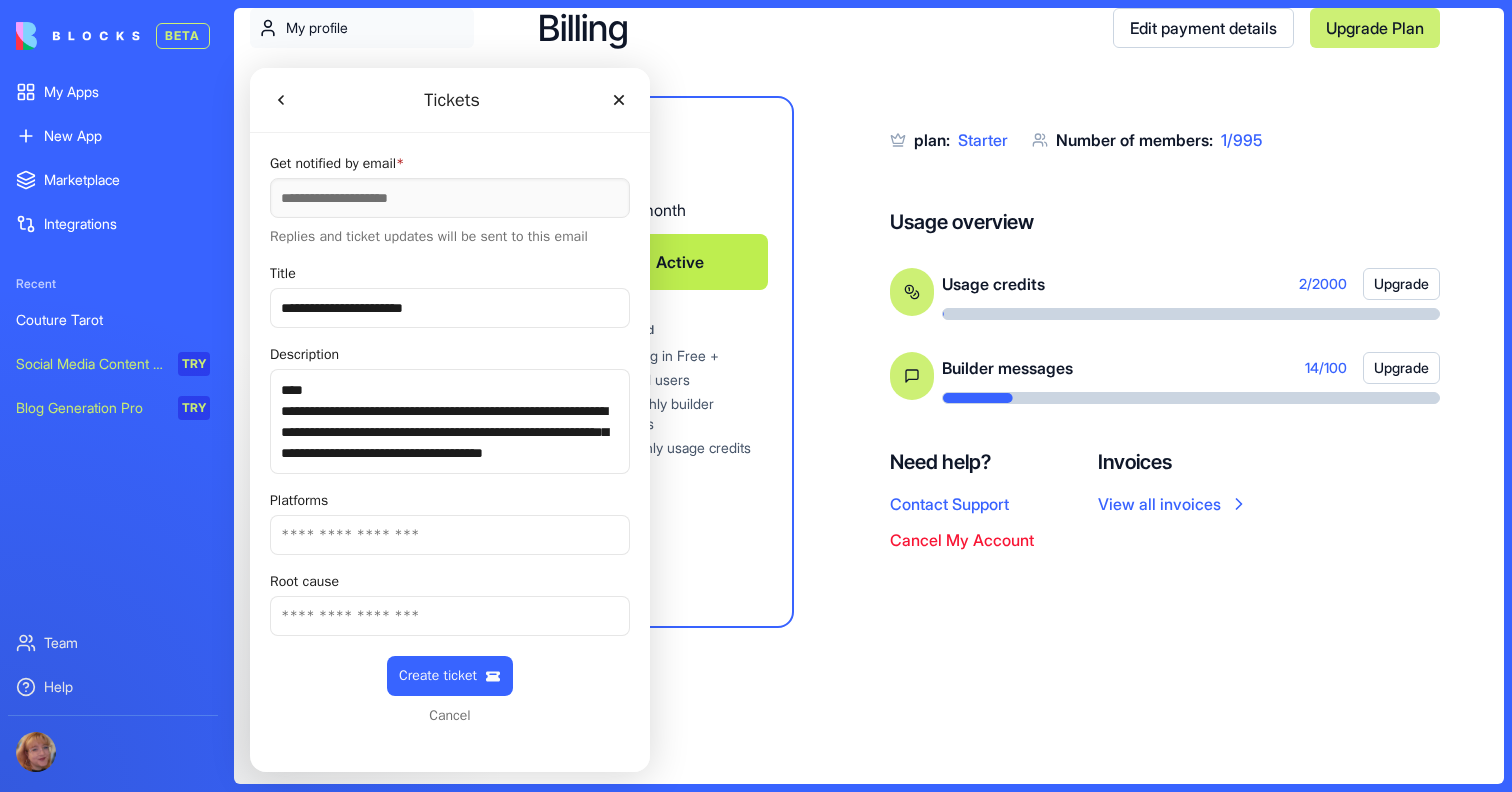 scroll, scrollTop: 21, scrollLeft: 0, axis: vertical 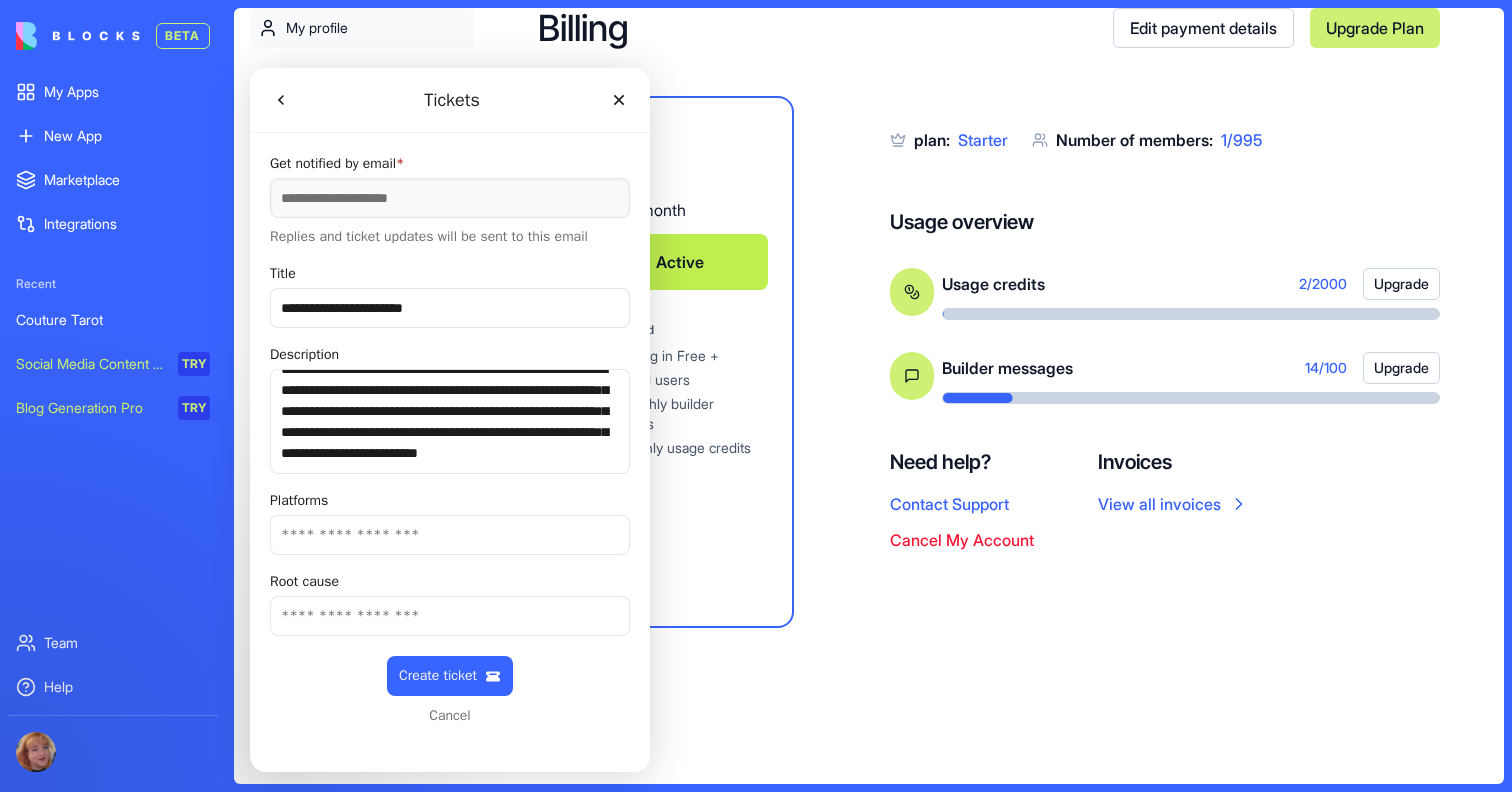 type on "**********" 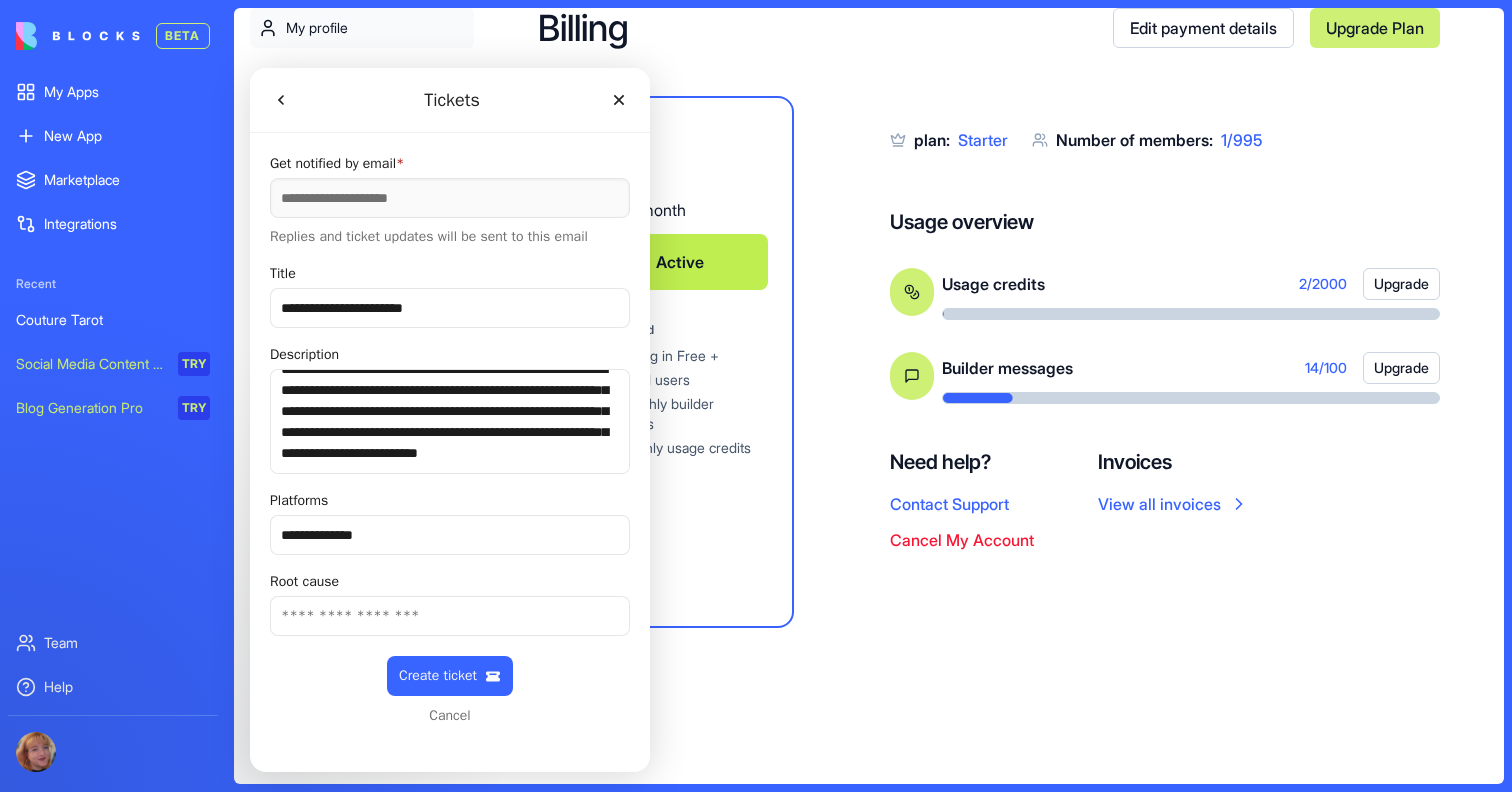 click on "Root cause" at bounding box center [450, 616] 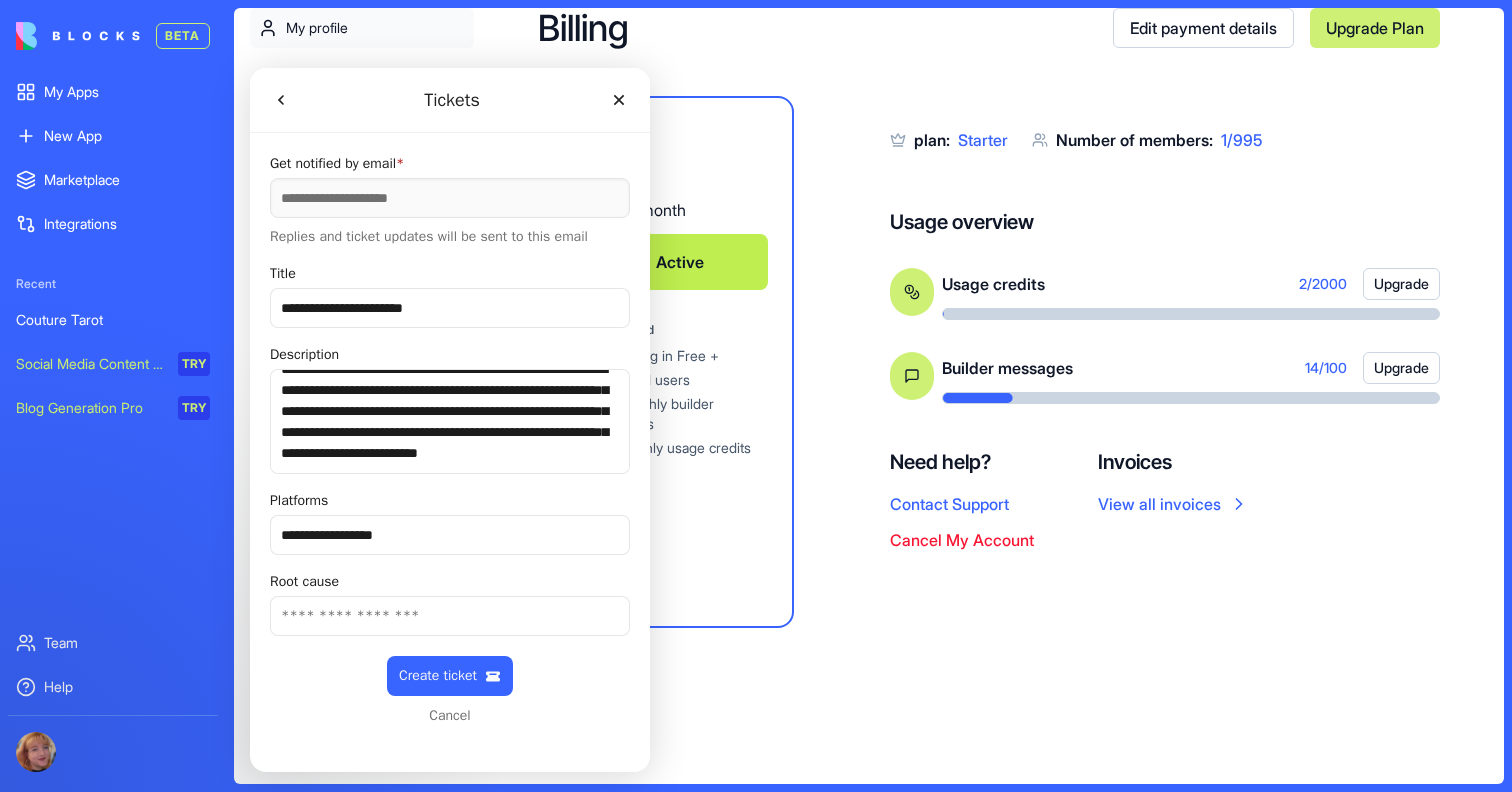 type on "**********" 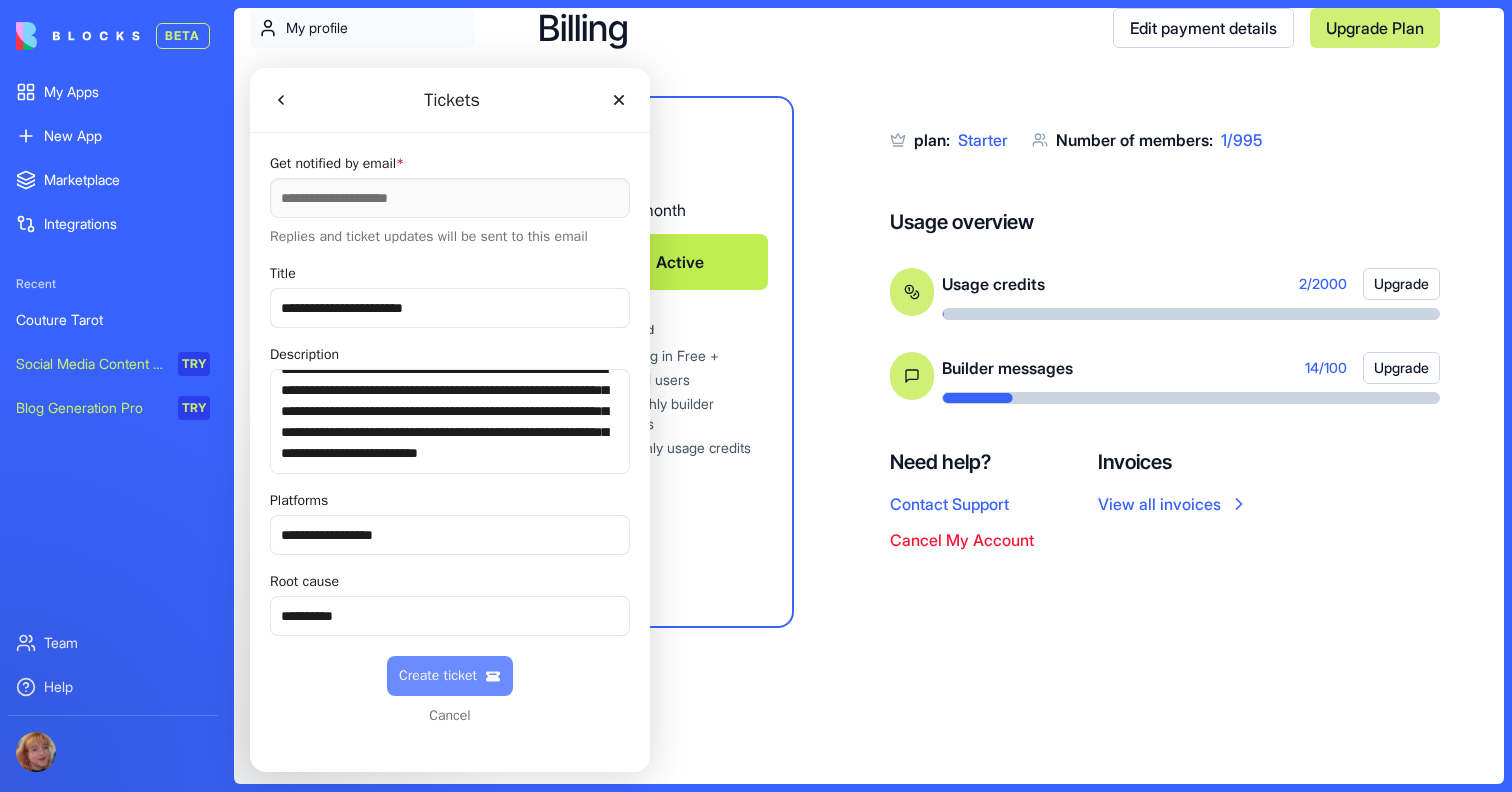 type on "**********" 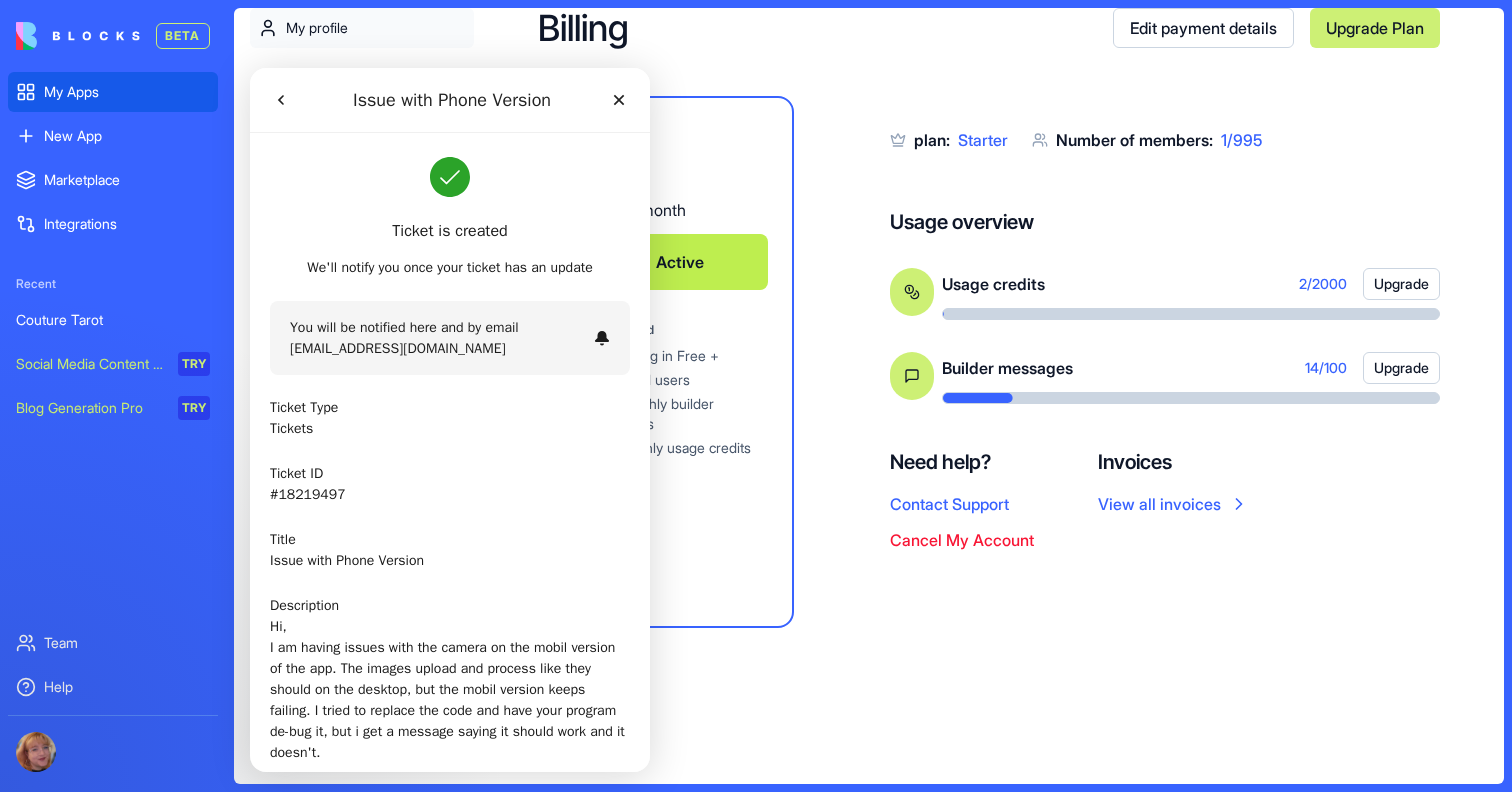 click on "My Apps" at bounding box center [127, 92] 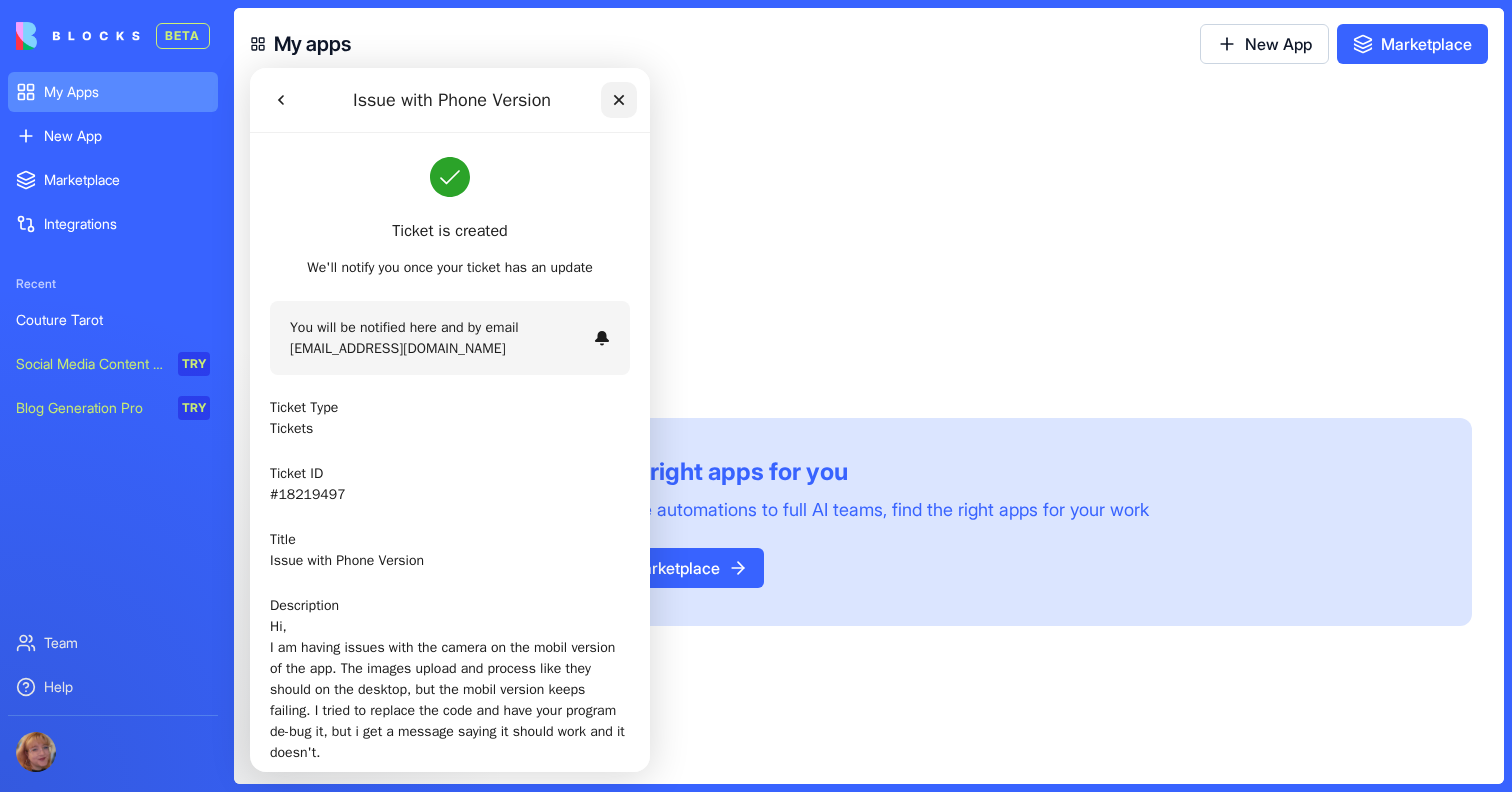 click 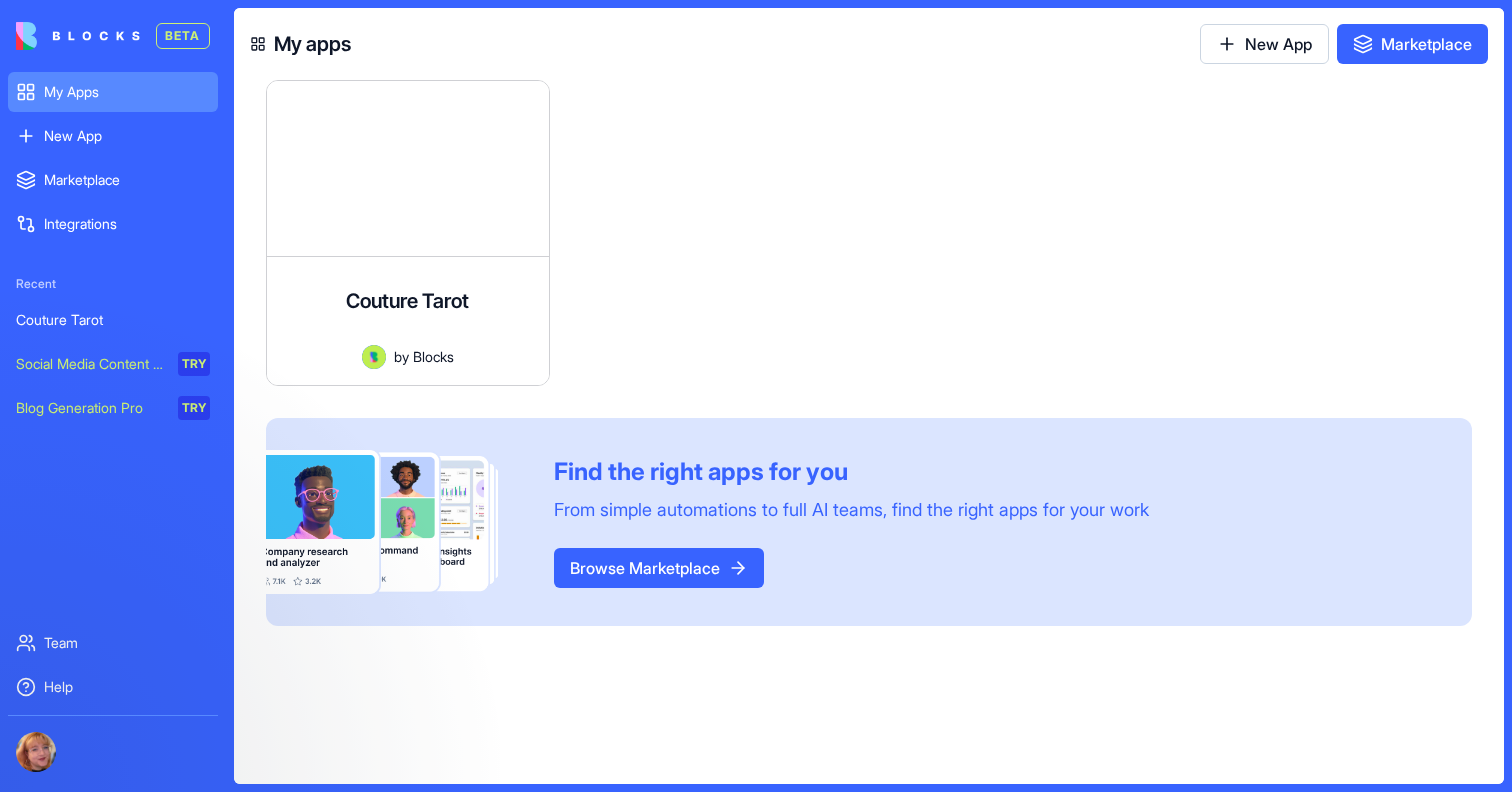 scroll, scrollTop: 0, scrollLeft: 0, axis: both 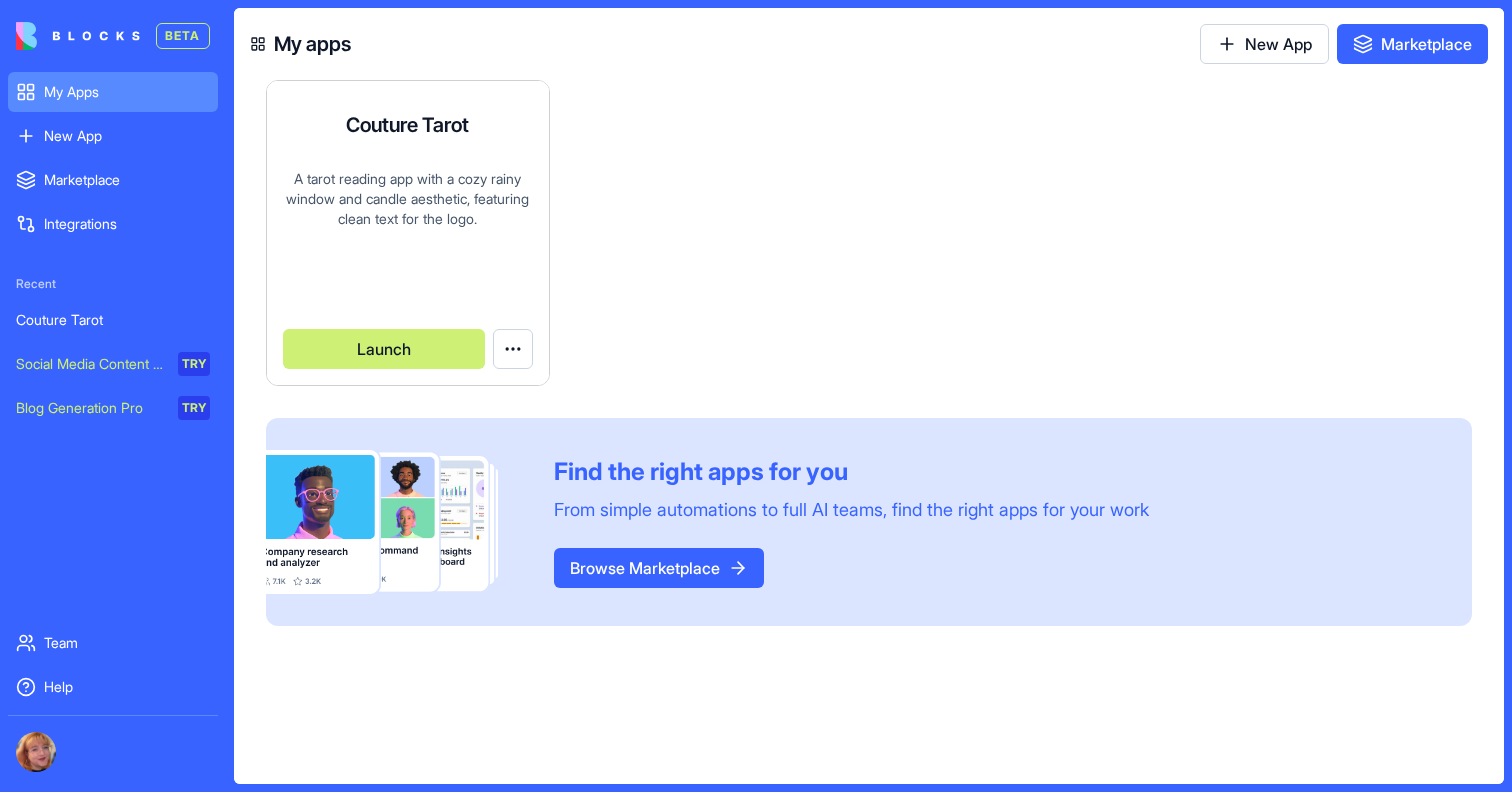 click on "A tarot reading app with a cozy rainy window and candle aesthetic, featuring clean text for the logo." at bounding box center [408, 229] 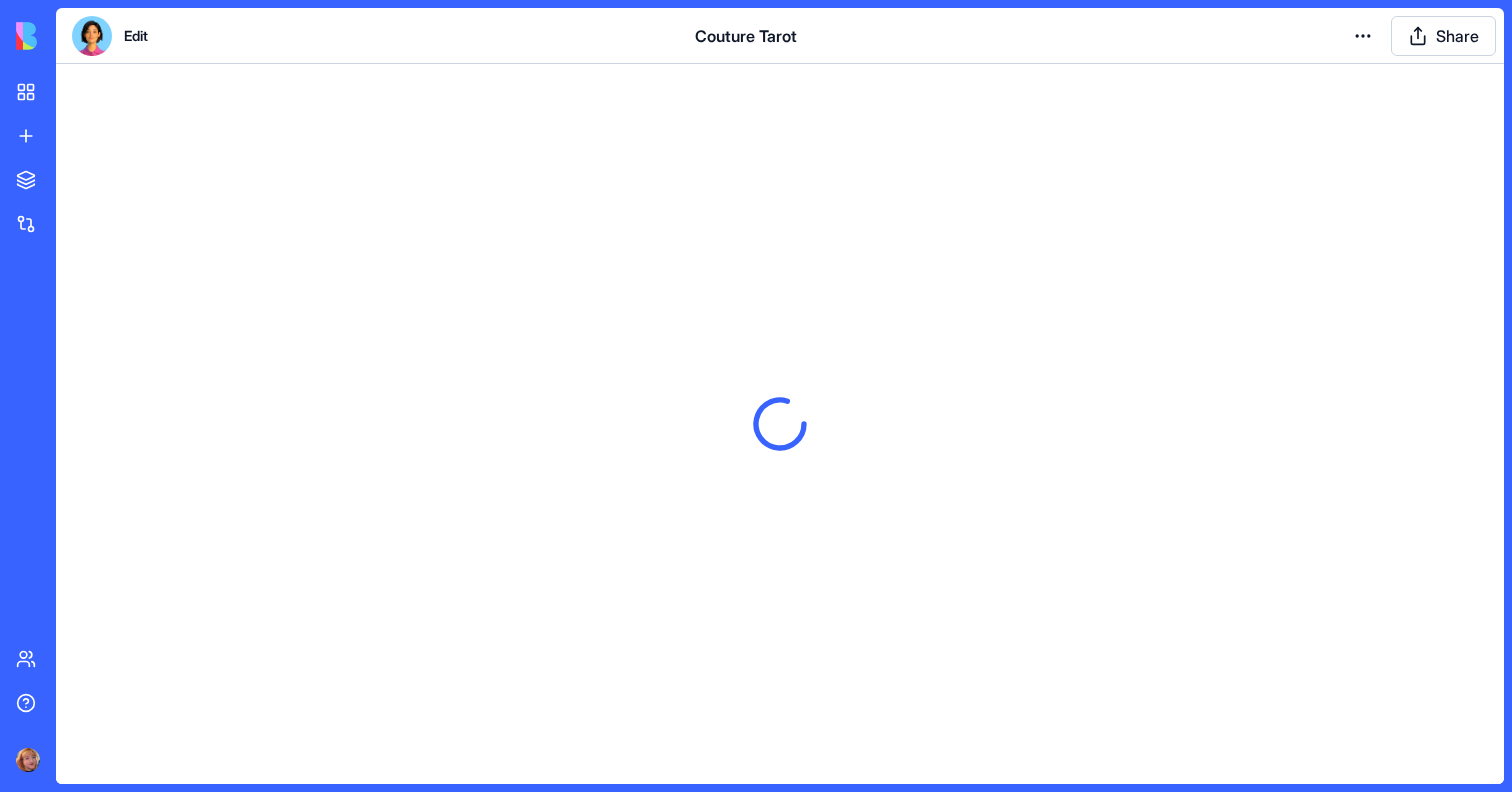 scroll, scrollTop: 0, scrollLeft: 0, axis: both 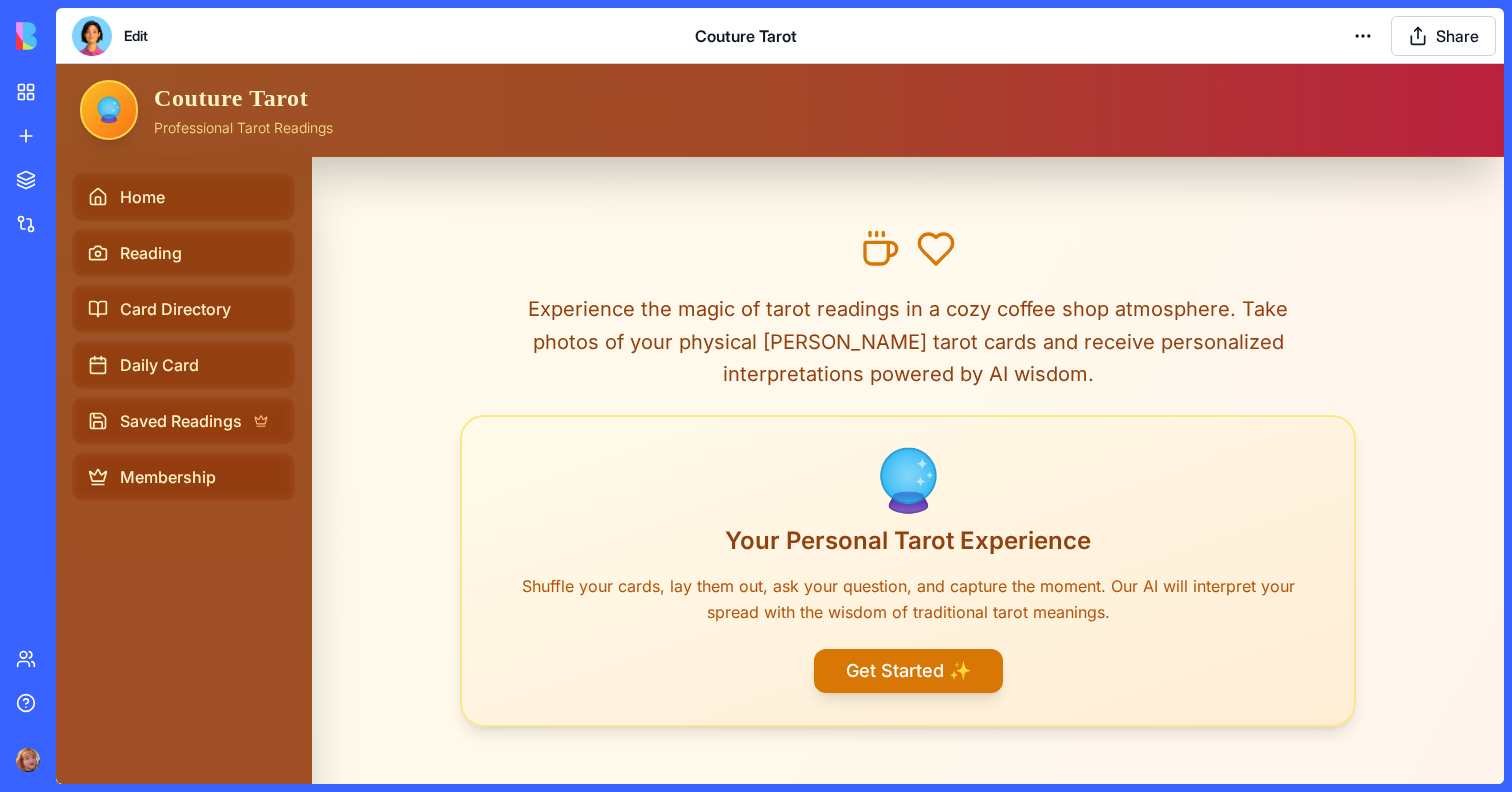 click on "My Apps New App
To pick up a draggable item, press the space bar.
While dragging, use the arrow keys to move the item.
Press space again to drop the item in its new position, or press escape to cancel.
Marketplace Integrations Team Help Edit Couture Tarot Share" at bounding box center (756, 396) 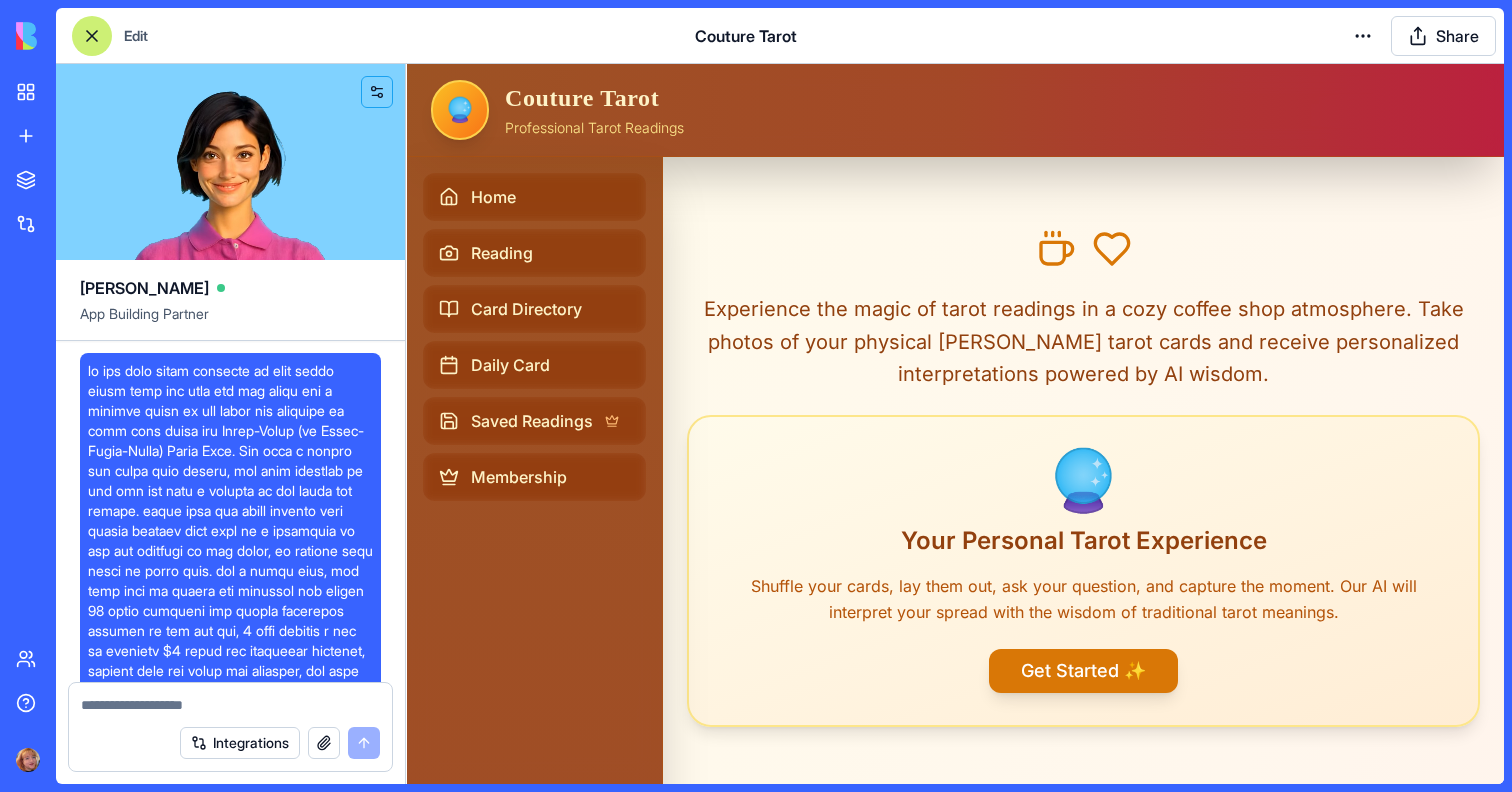 scroll, scrollTop: 82258, scrollLeft: 0, axis: vertical 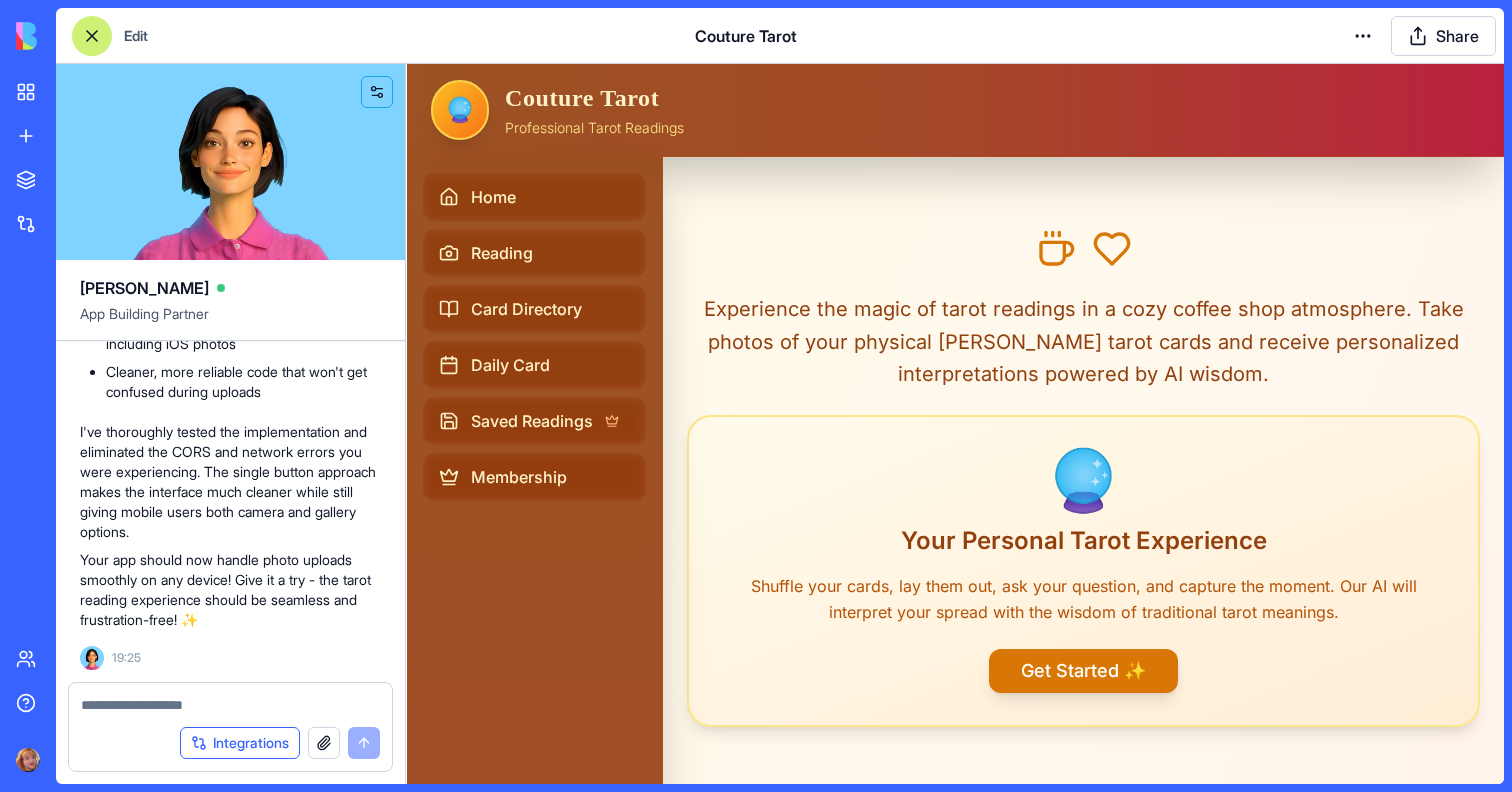 click on "Integrations" at bounding box center (240, 743) 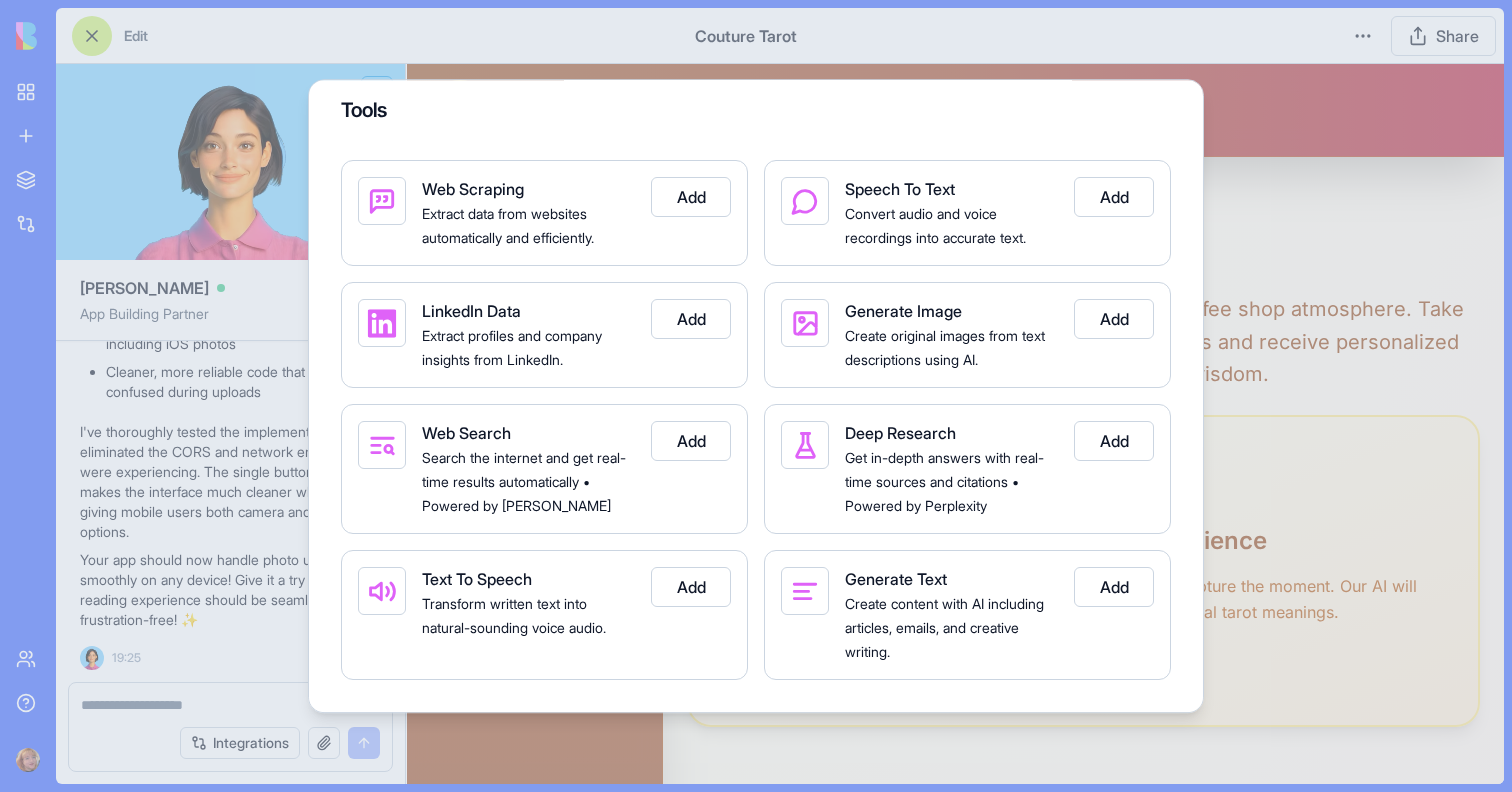 scroll, scrollTop: 0, scrollLeft: 0, axis: both 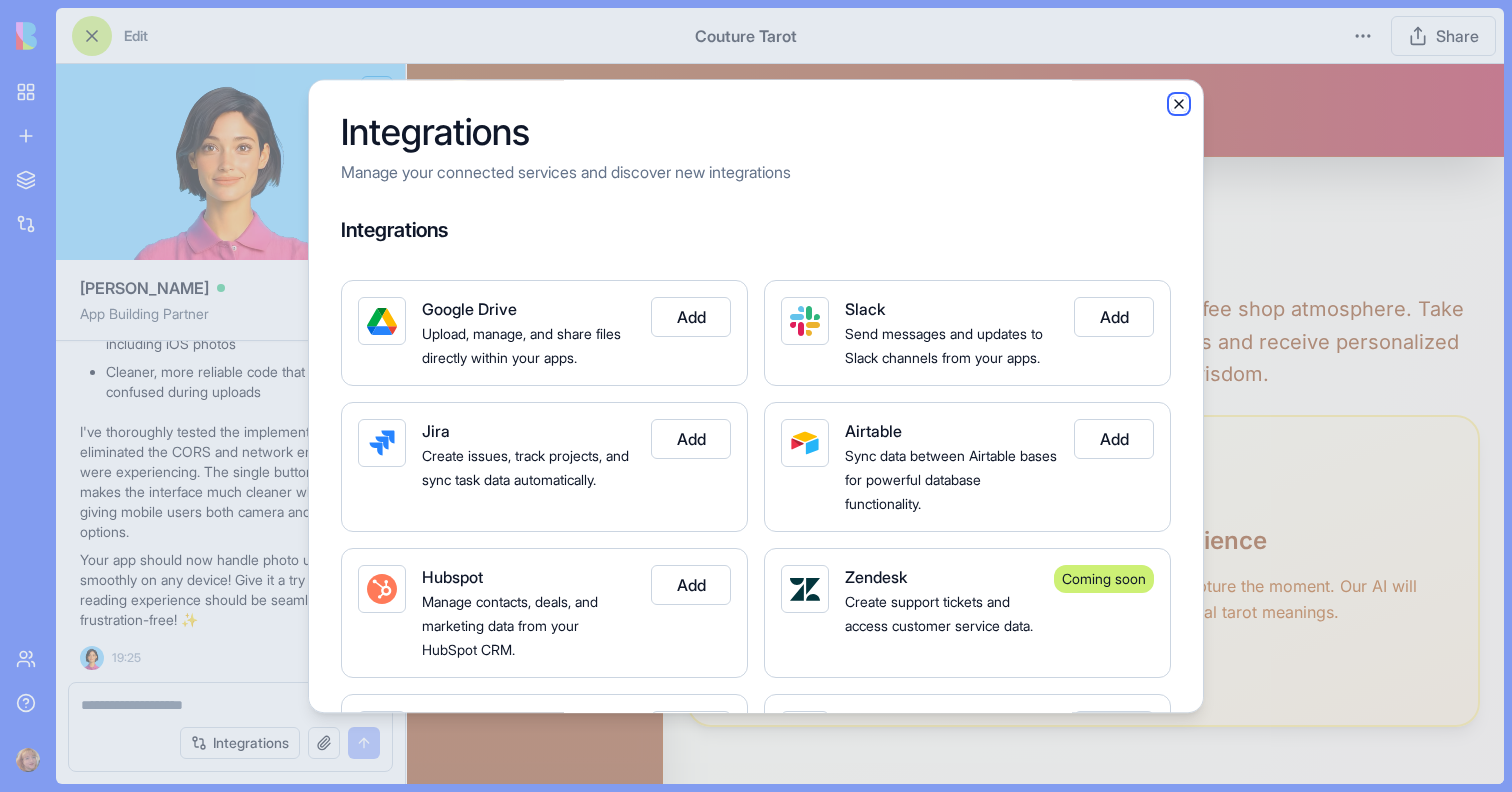 click 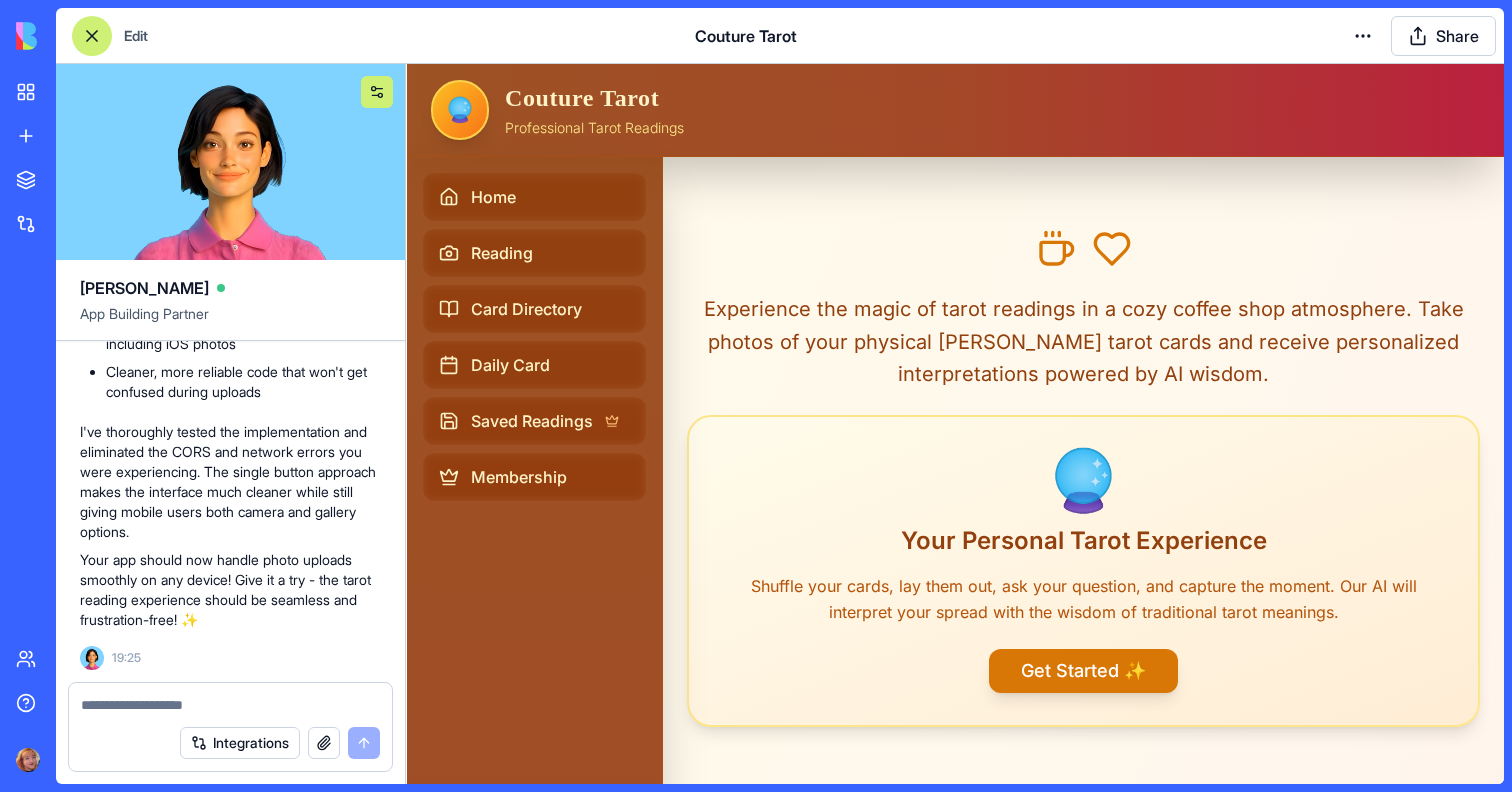 click at bounding box center [377, 92] 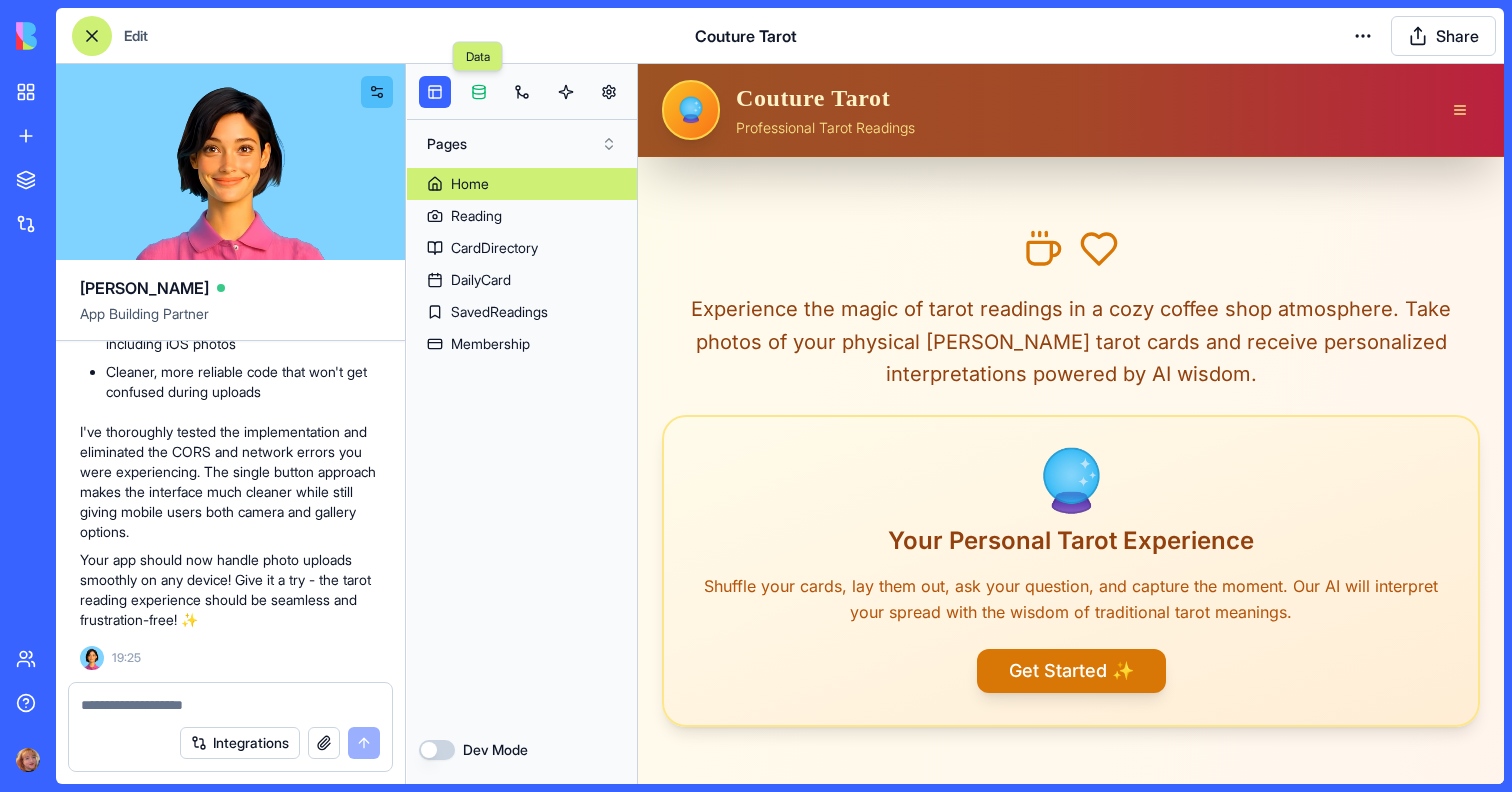 click at bounding box center (479, 92) 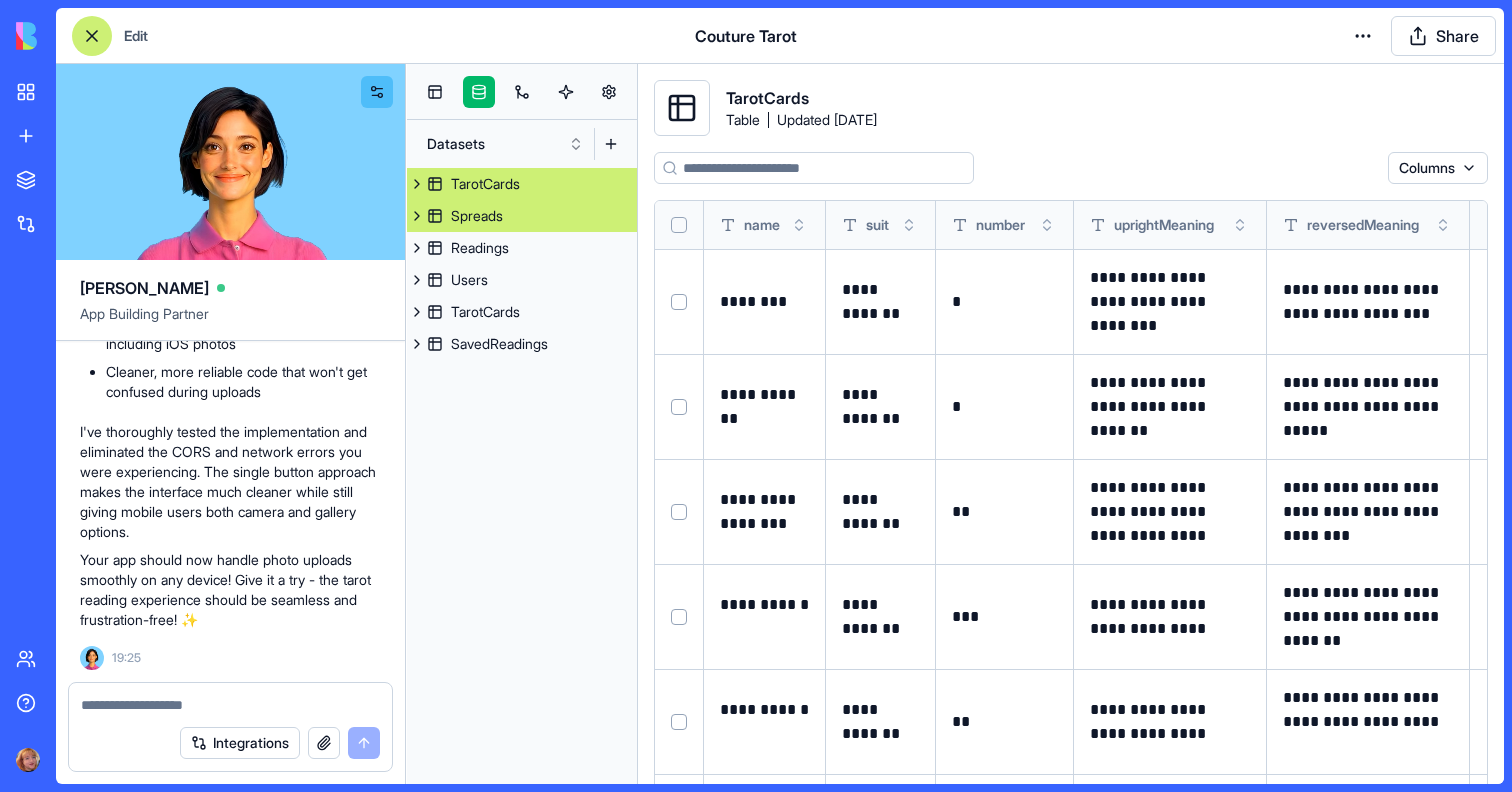 click on "Spreads" at bounding box center (522, 216) 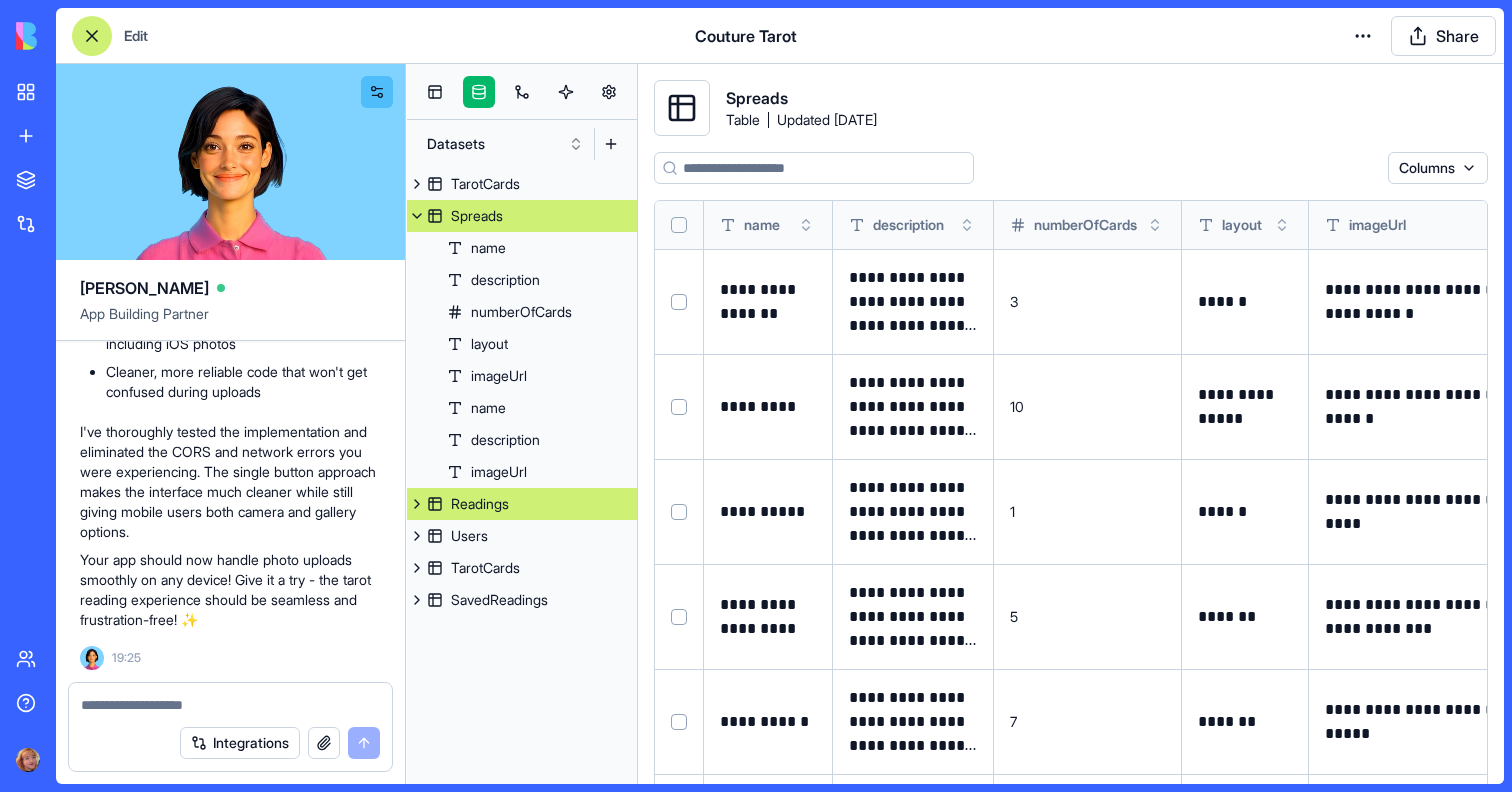 click on "Readings" at bounding box center [480, 504] 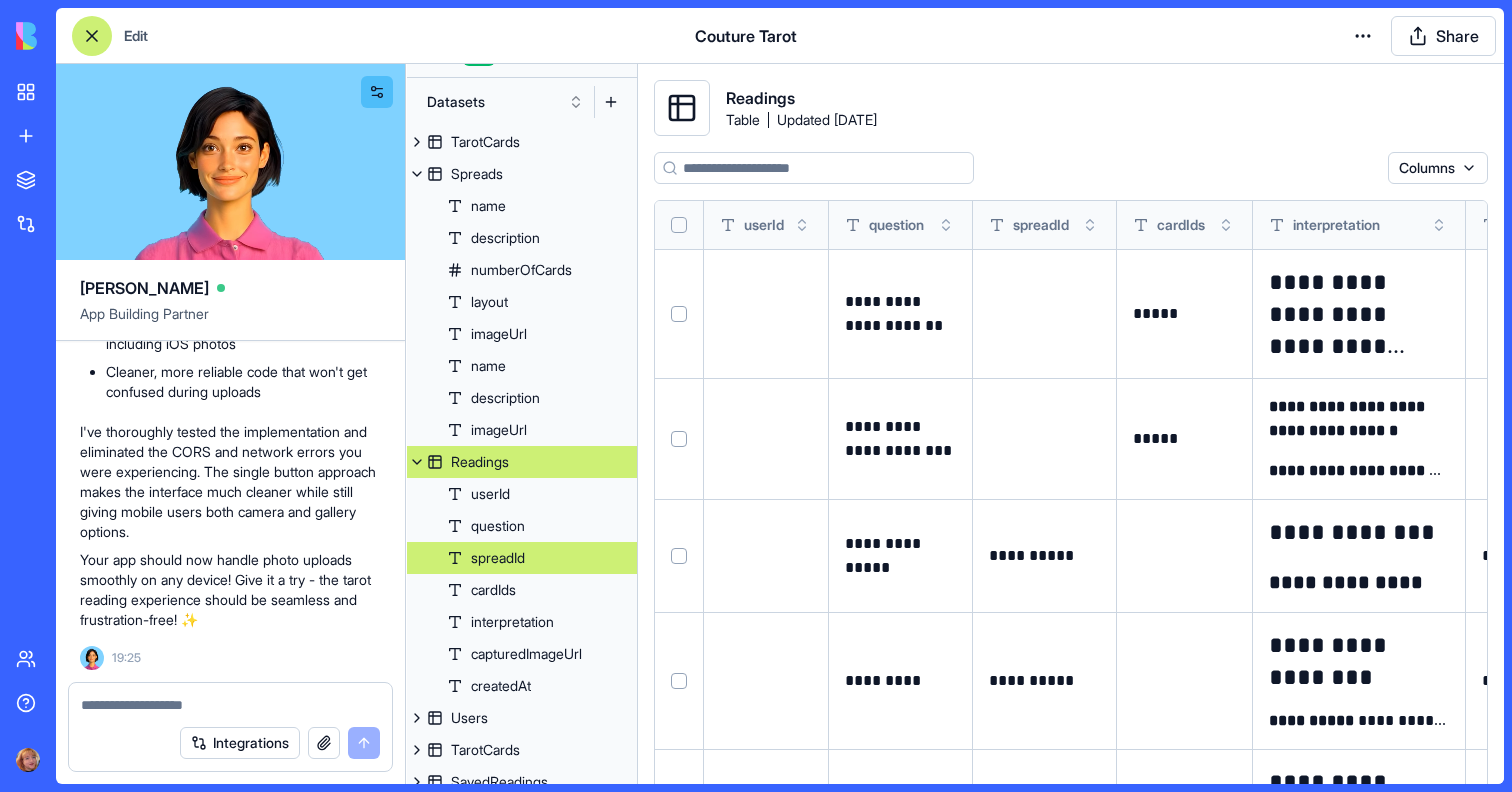 scroll, scrollTop: 56, scrollLeft: 0, axis: vertical 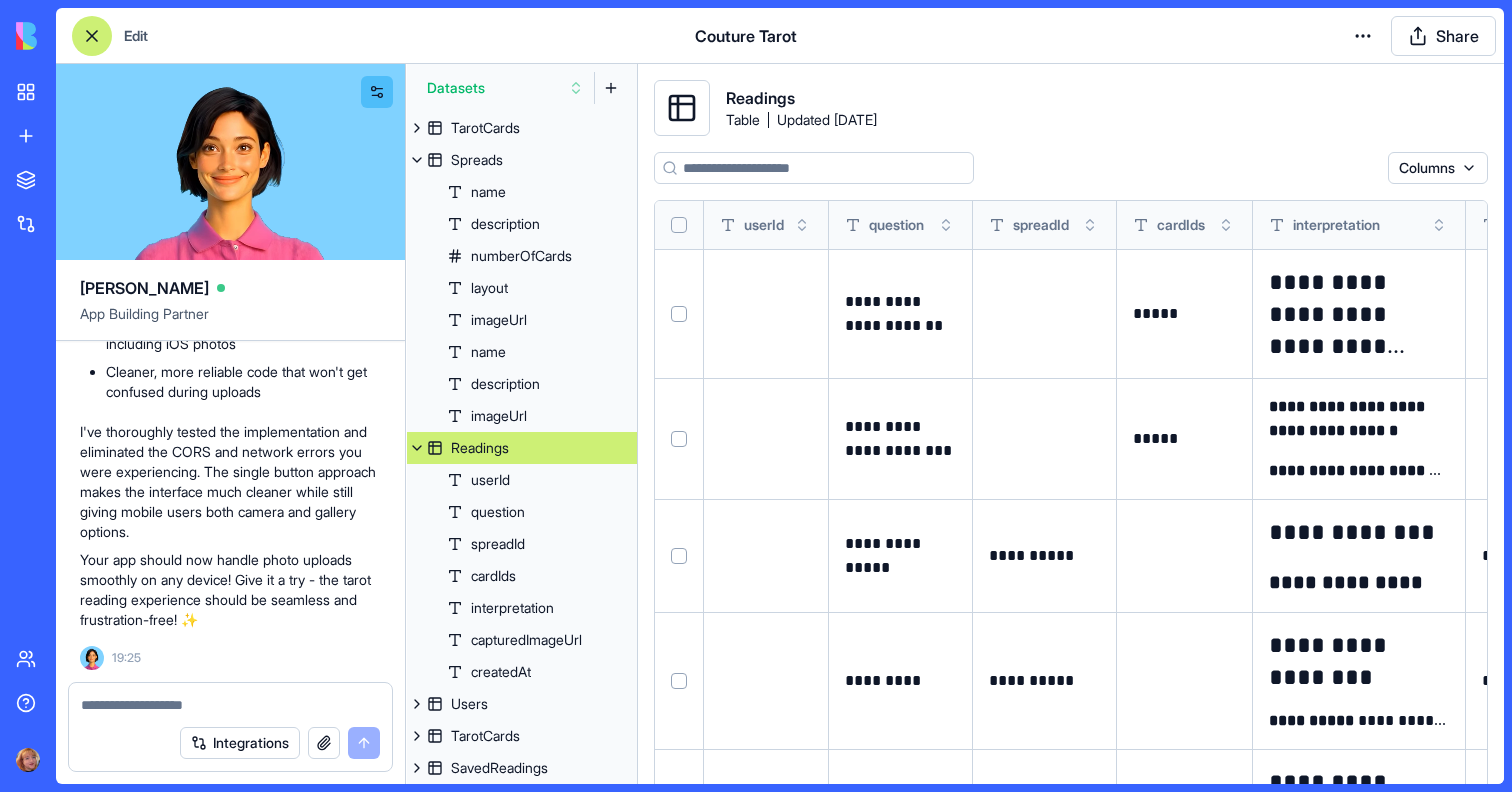 click on "Datasets" at bounding box center [505, 88] 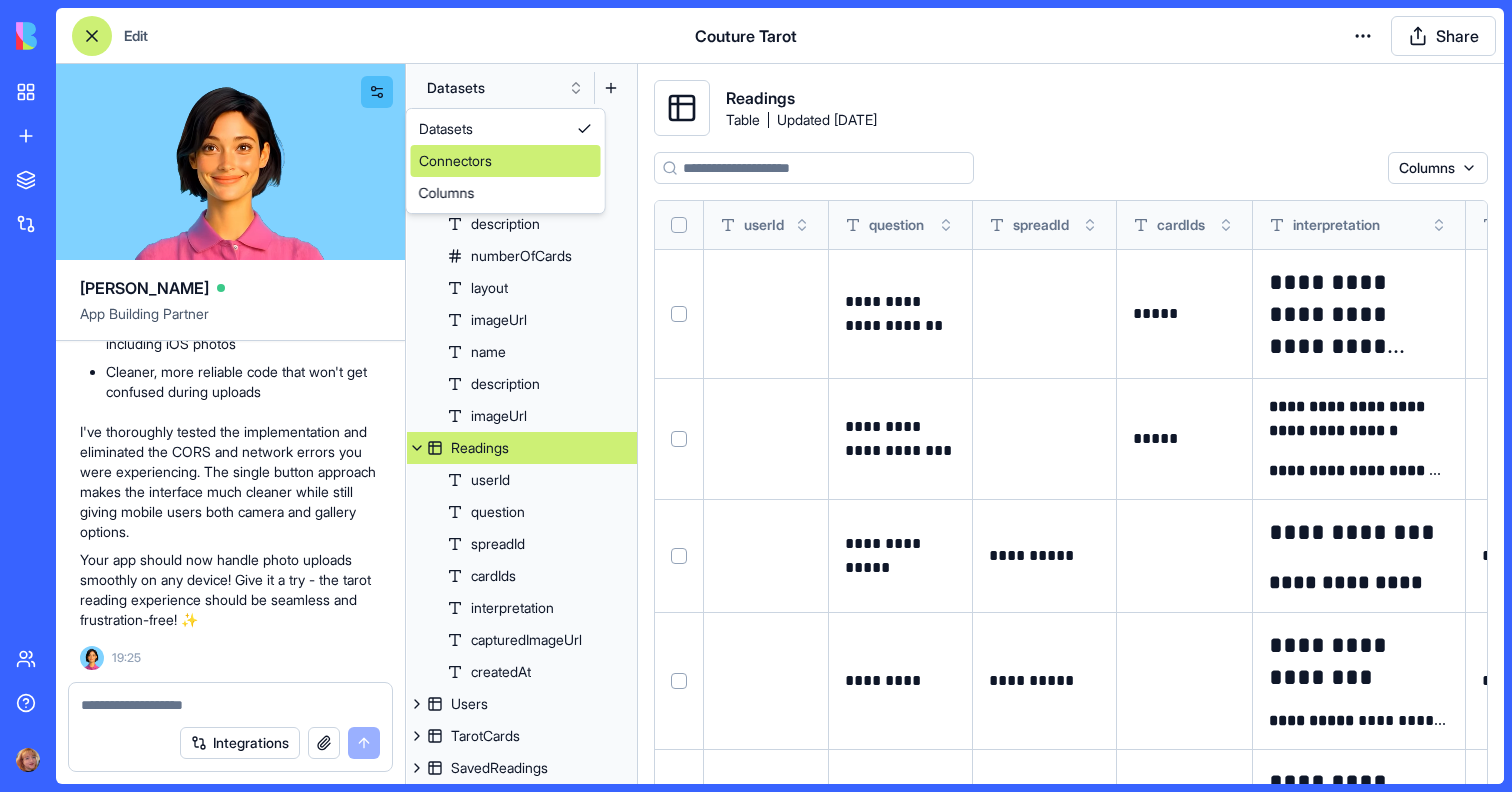 click on "Connectors" at bounding box center [506, 161] 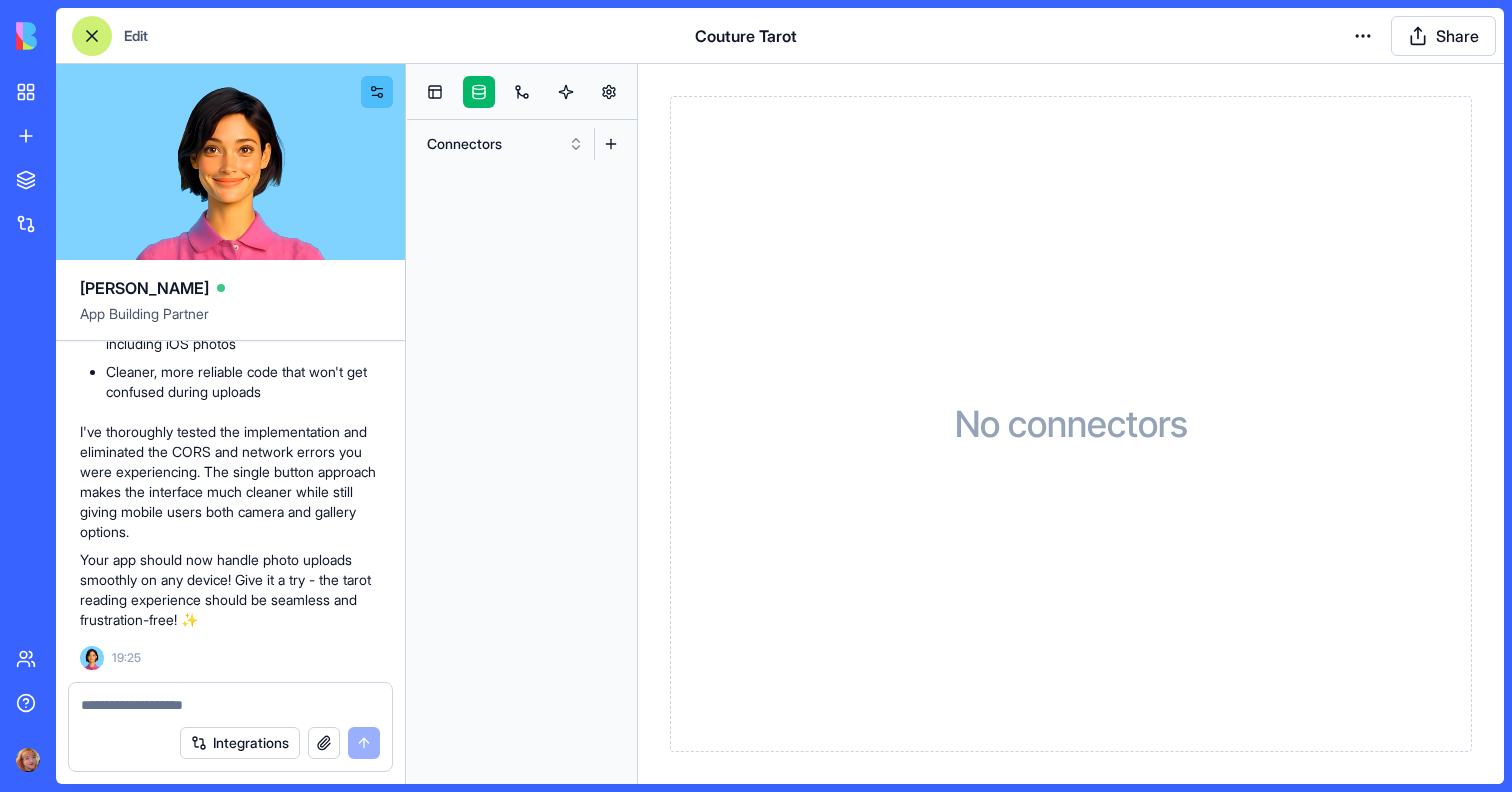 scroll, scrollTop: 0, scrollLeft: 0, axis: both 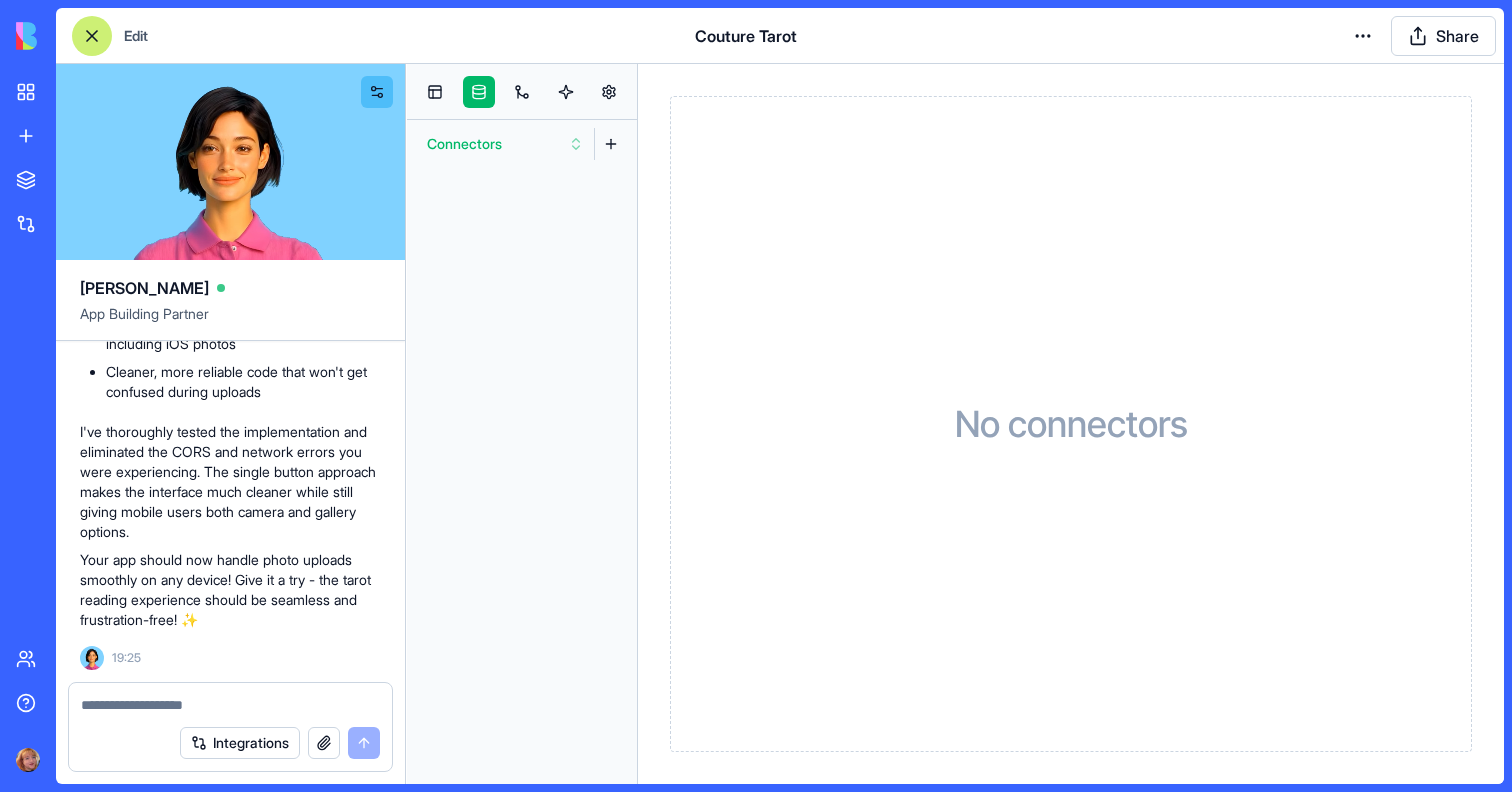click on "Connectors" at bounding box center [505, 144] 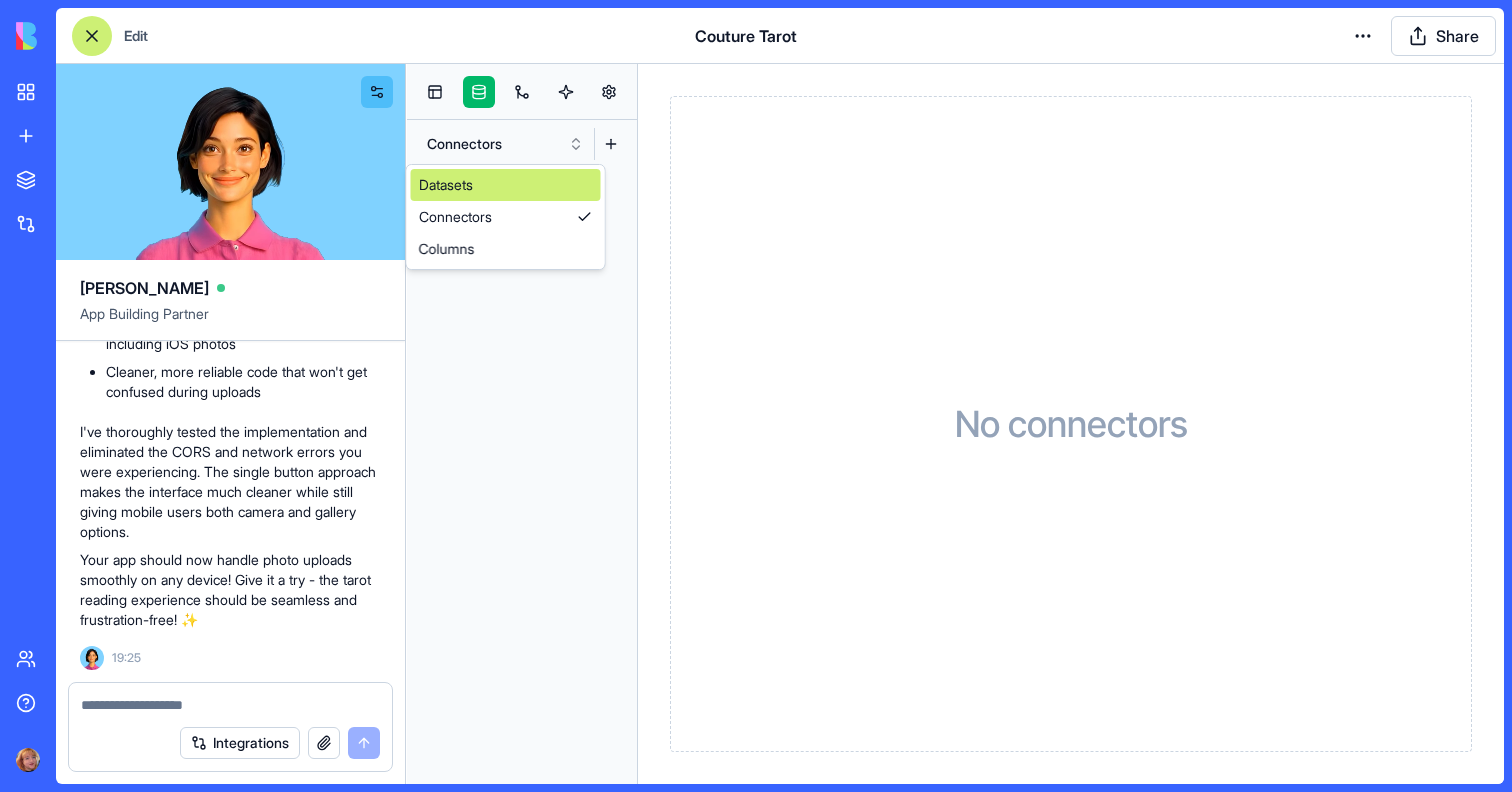 click at bounding box center (522, 476) 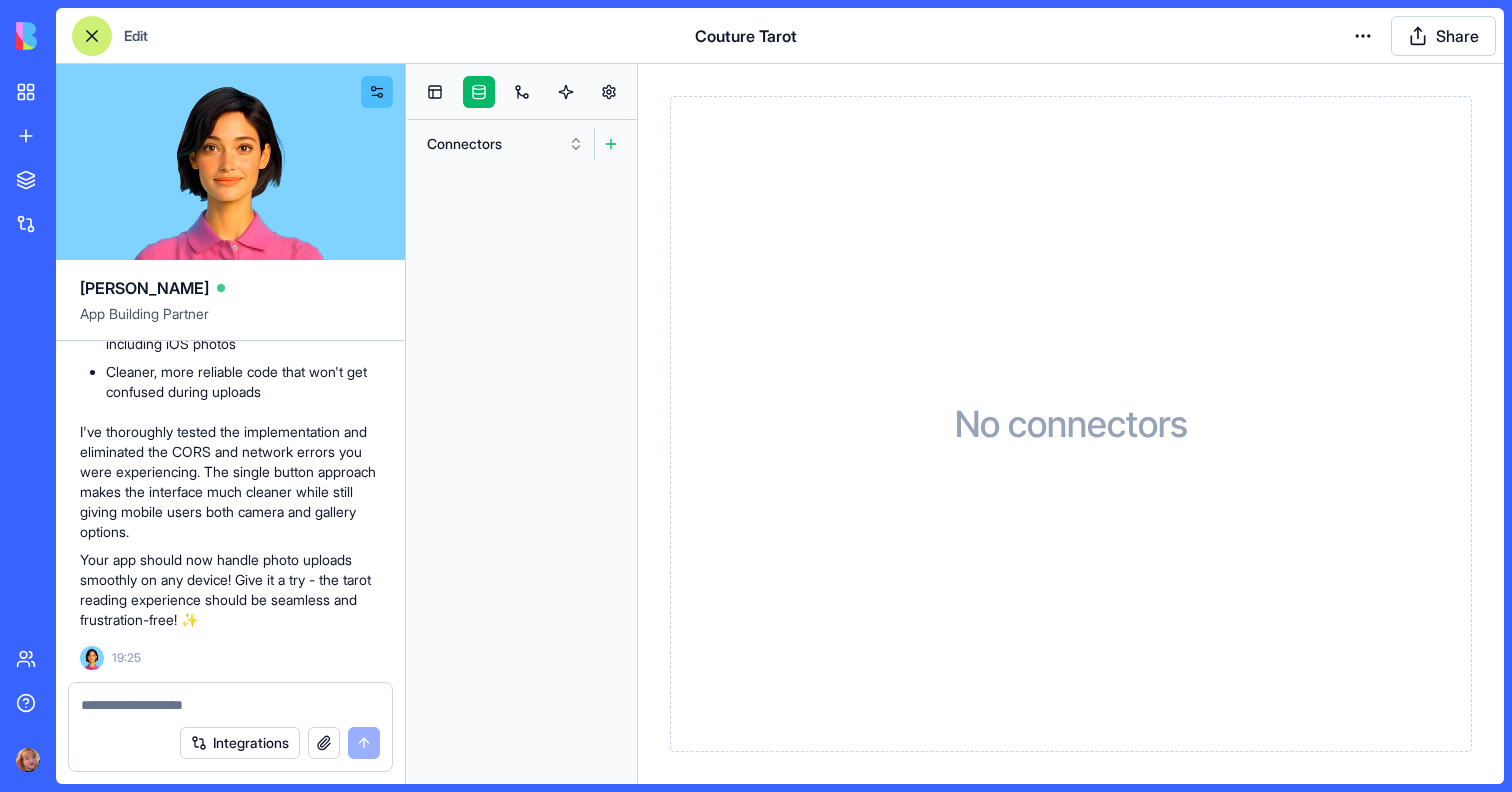 click at bounding box center (611, 144) 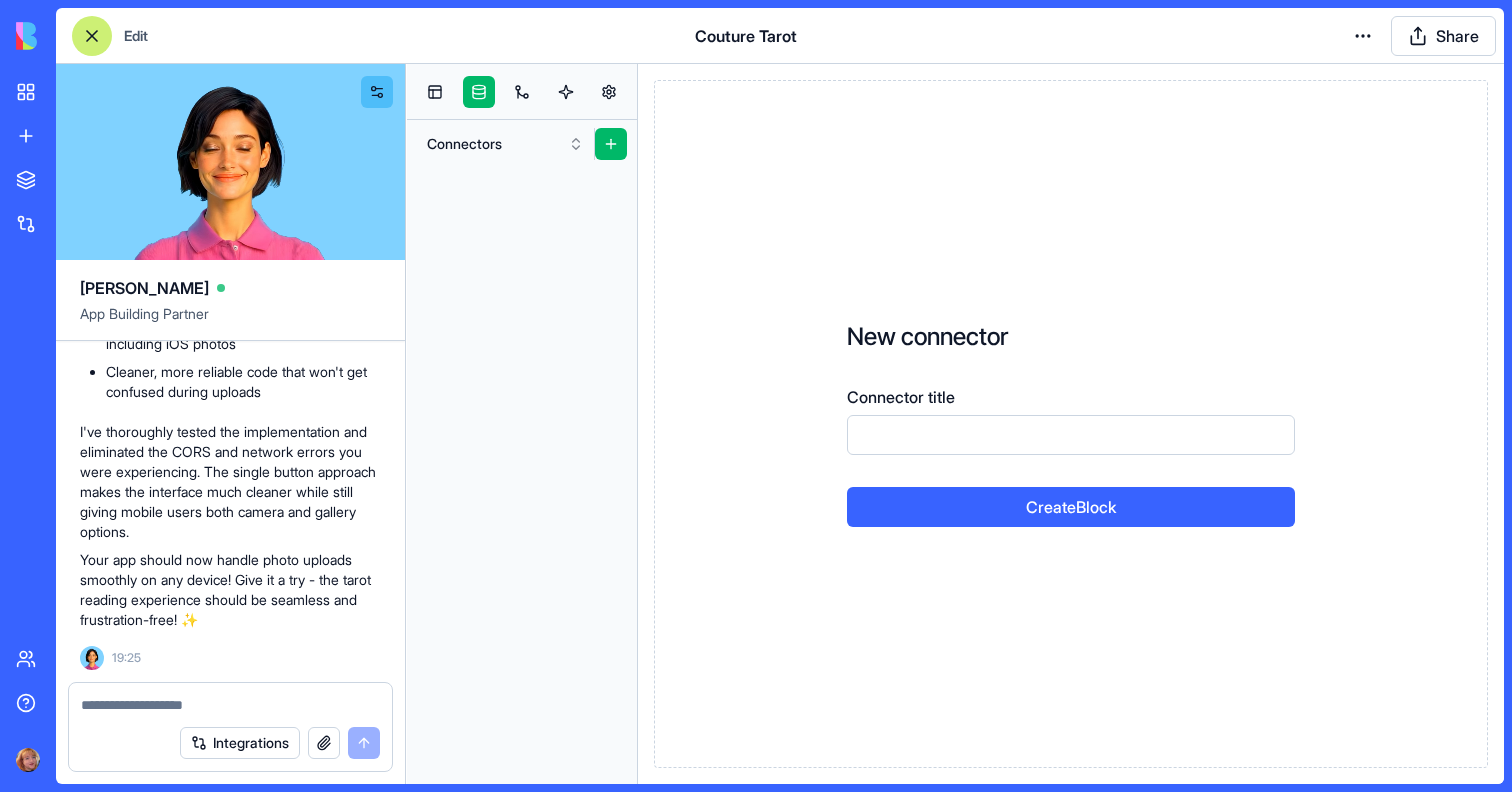 click on "Connector title" at bounding box center (1071, 435) 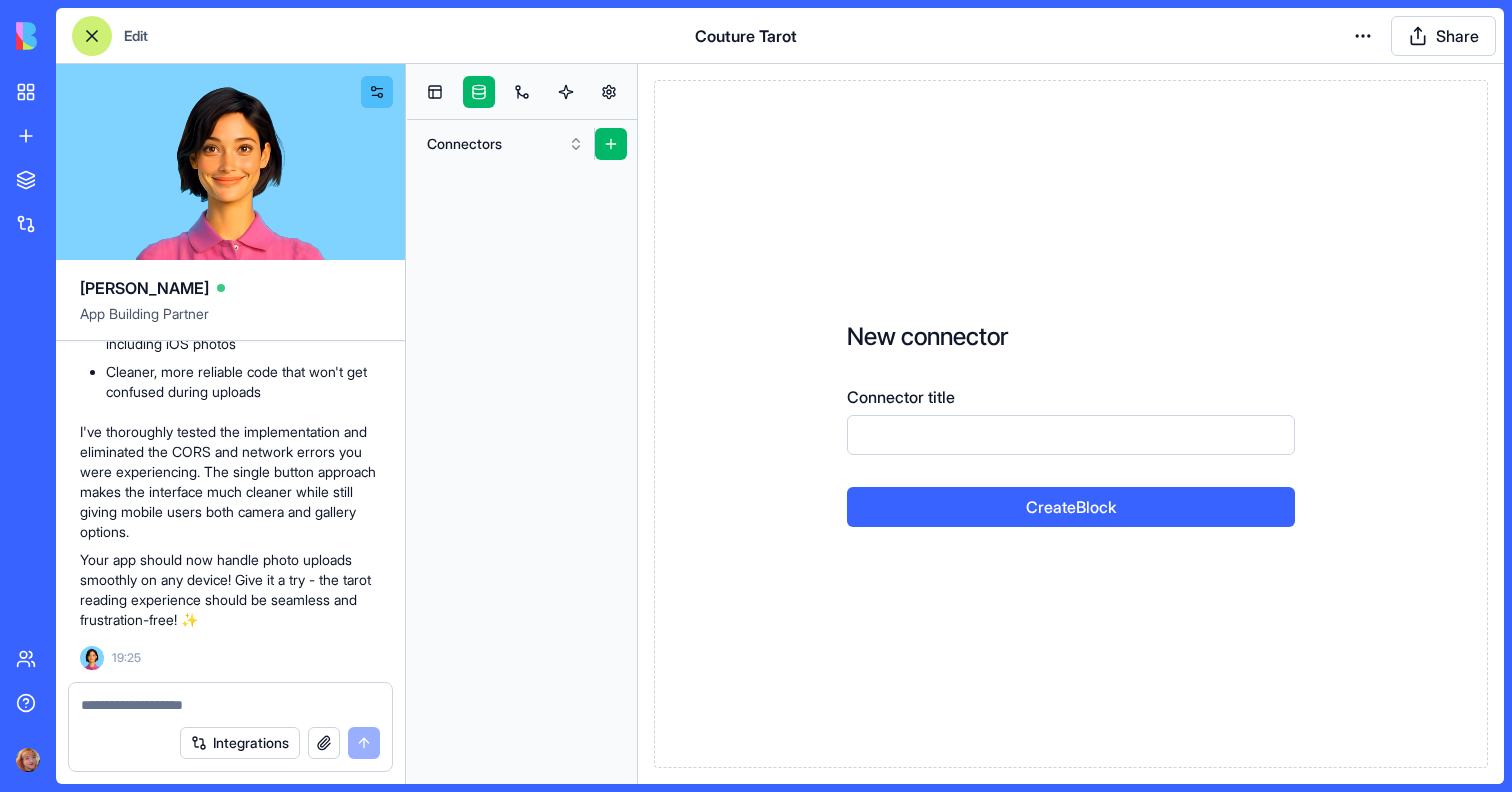 click at bounding box center (522, 476) 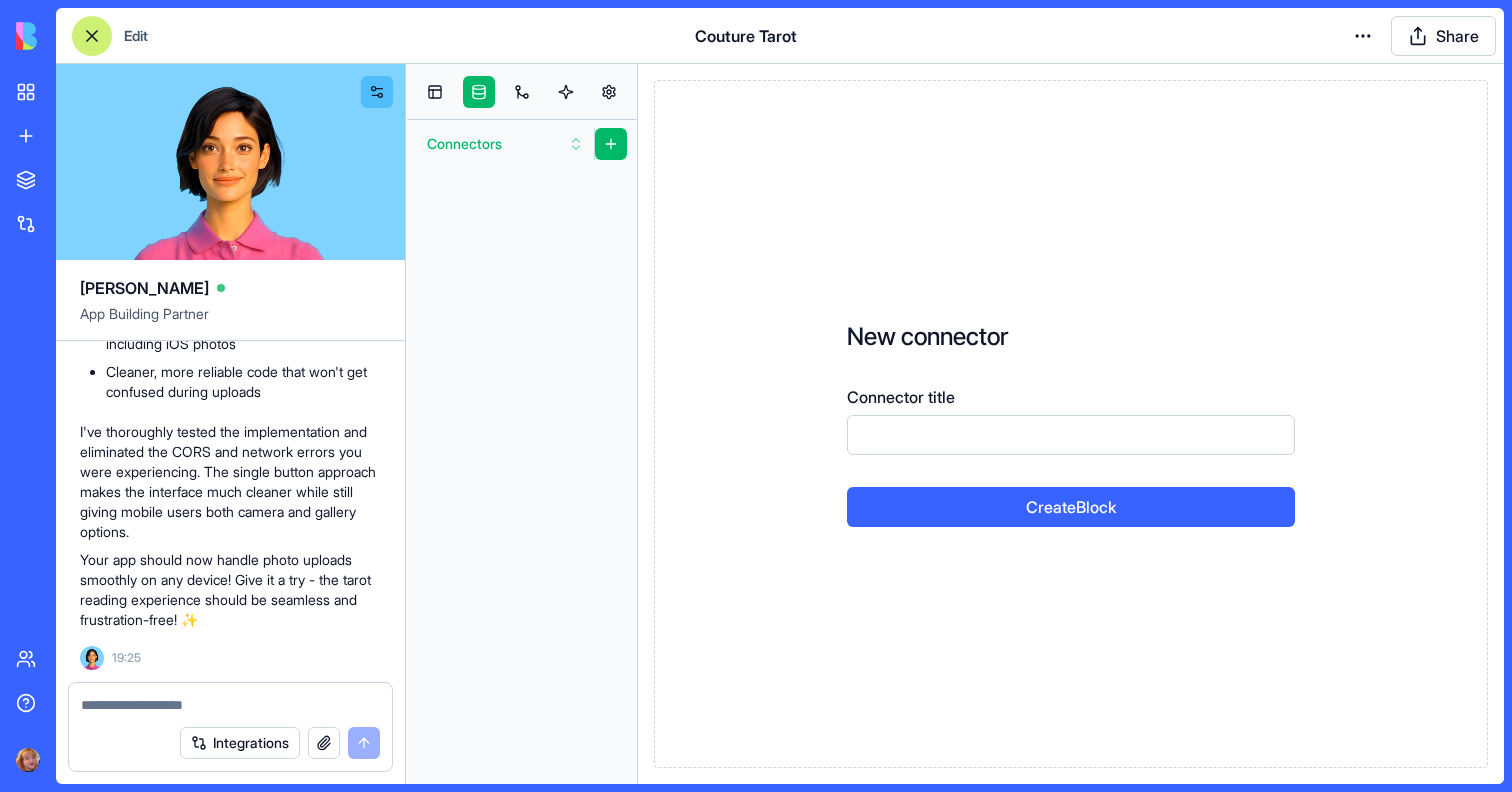 click on "Connectors" at bounding box center [505, 144] 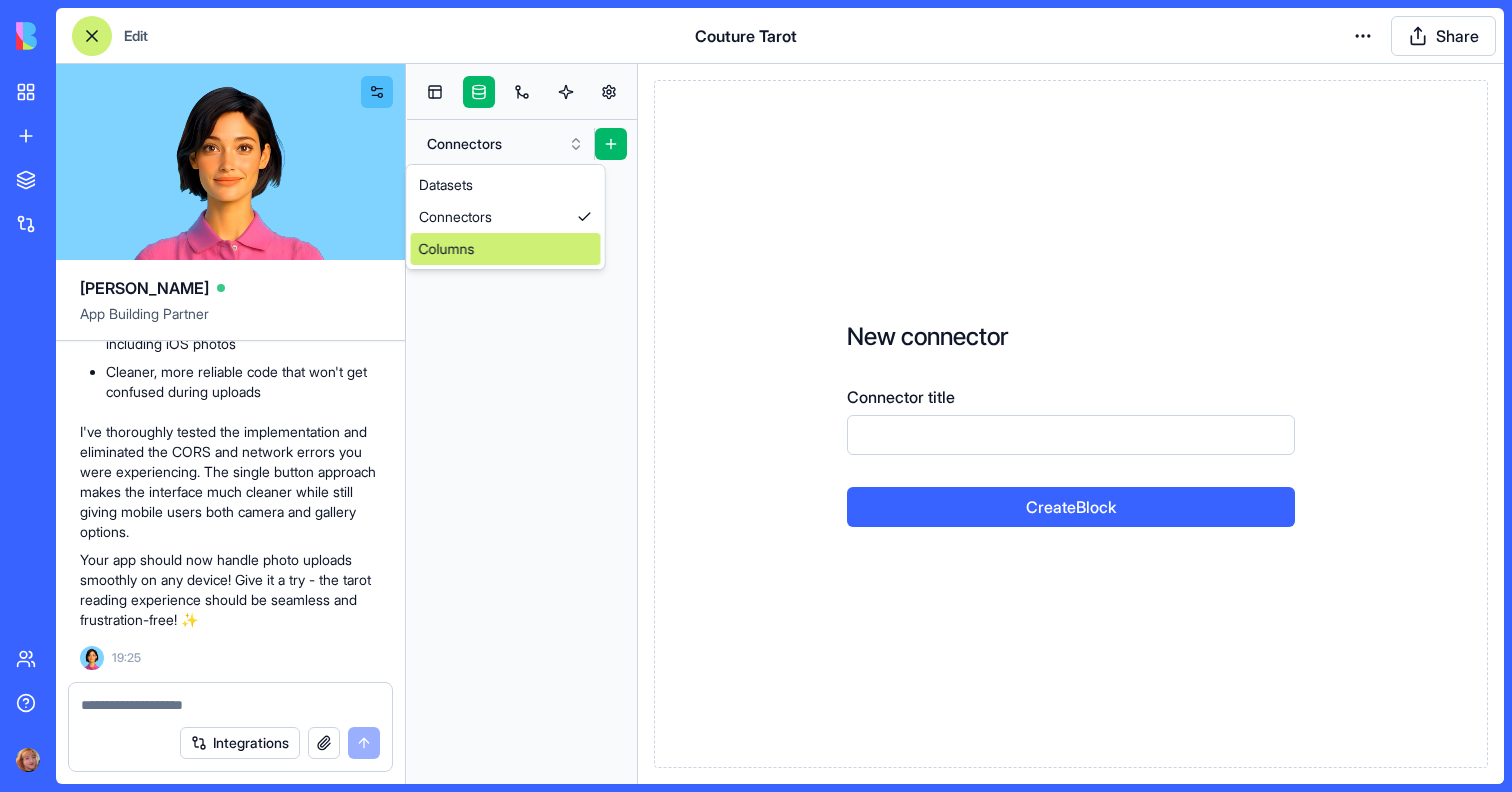 click on "Columns" at bounding box center (506, 249) 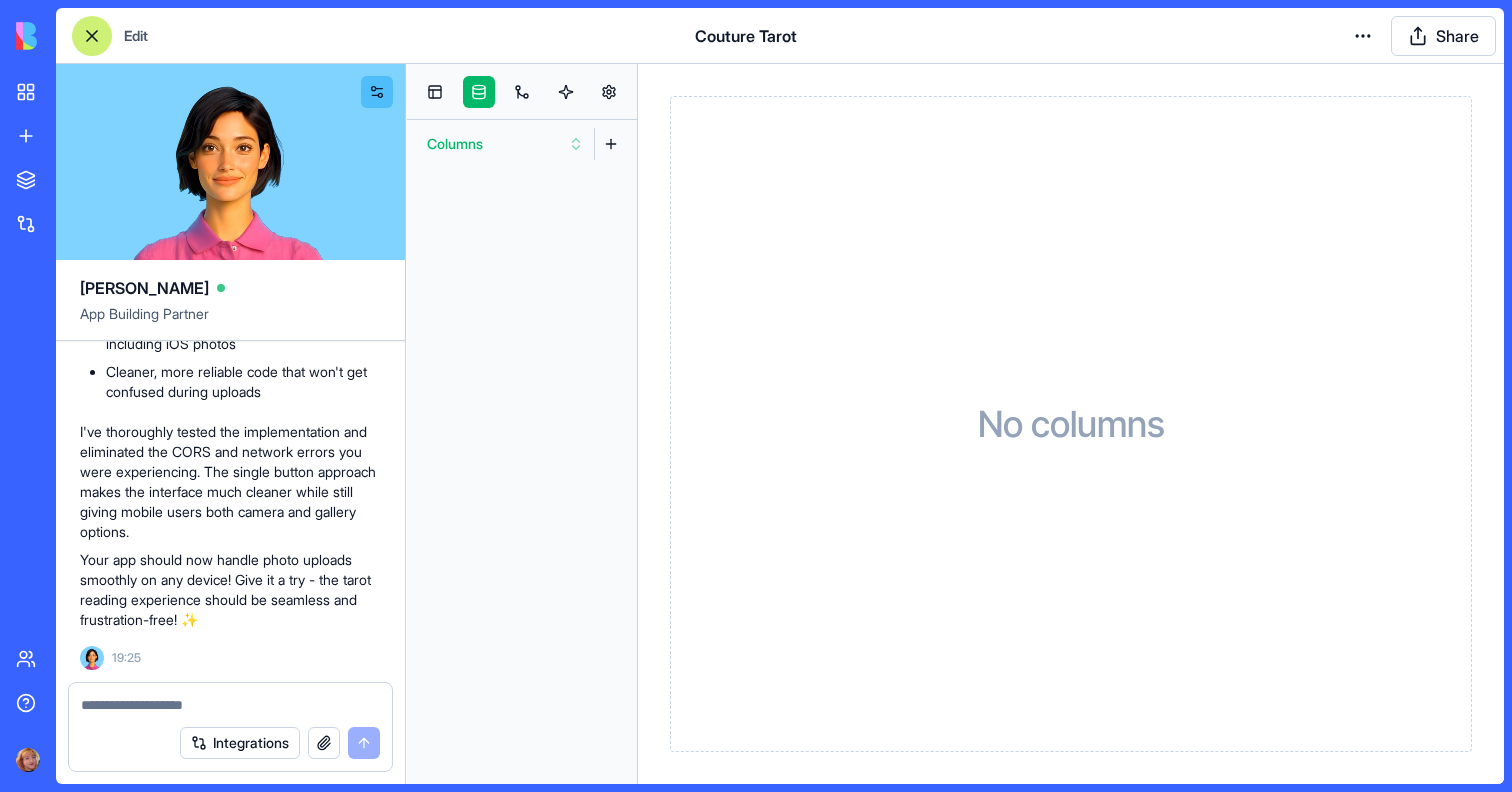 click on "Columns" at bounding box center (505, 144) 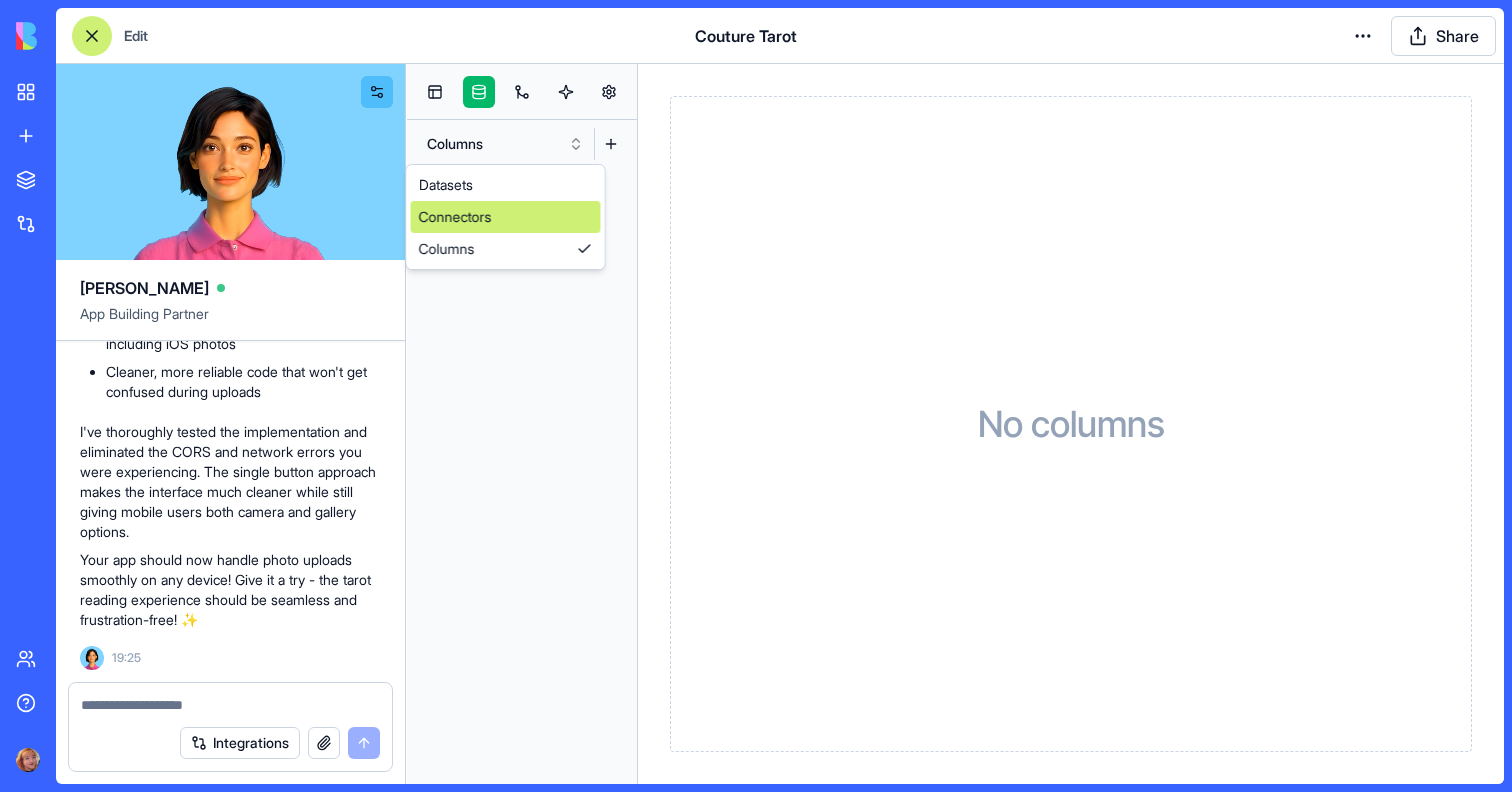 click on "Connectors" at bounding box center (506, 217) 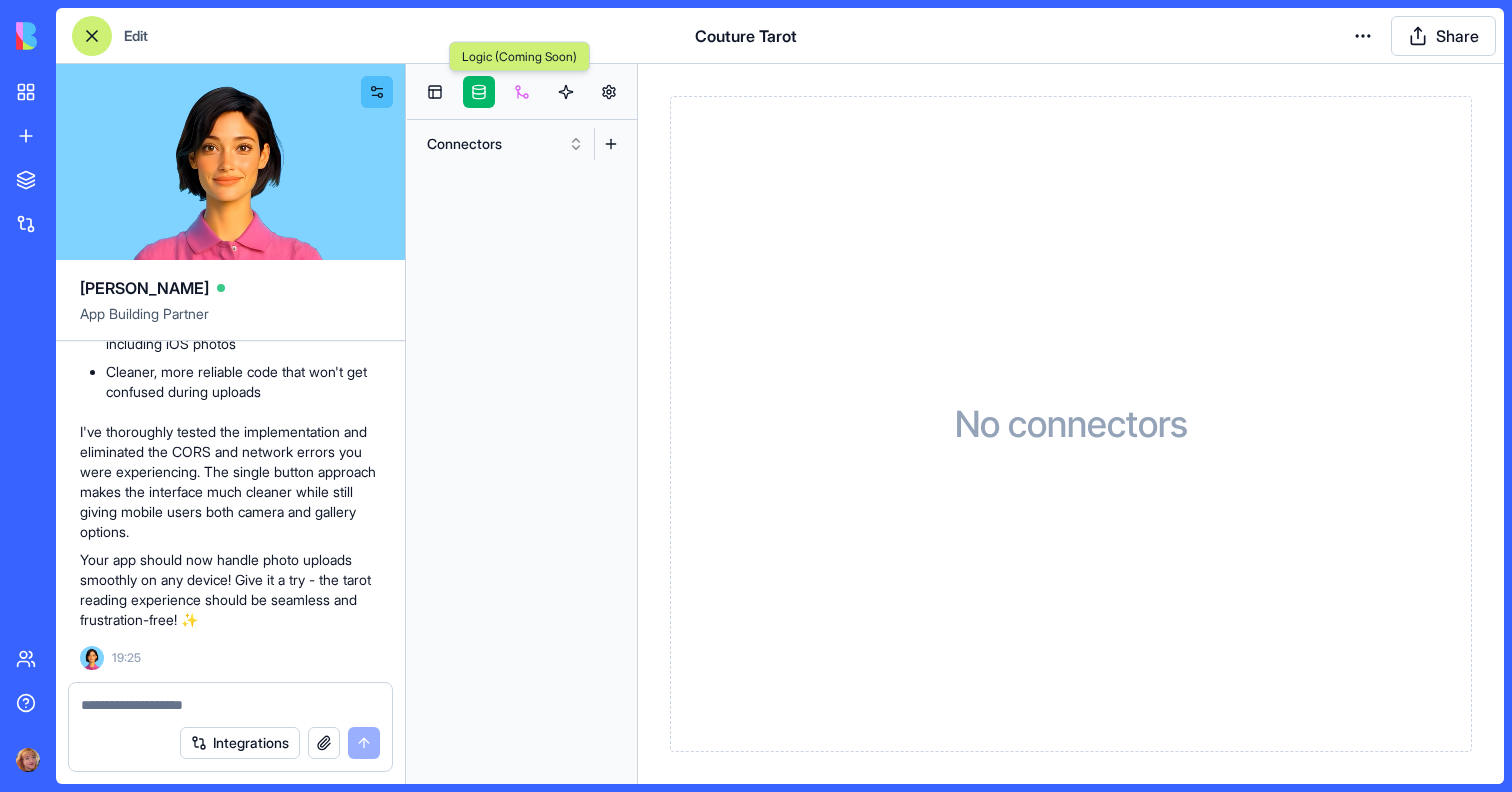 click at bounding box center (522, 92) 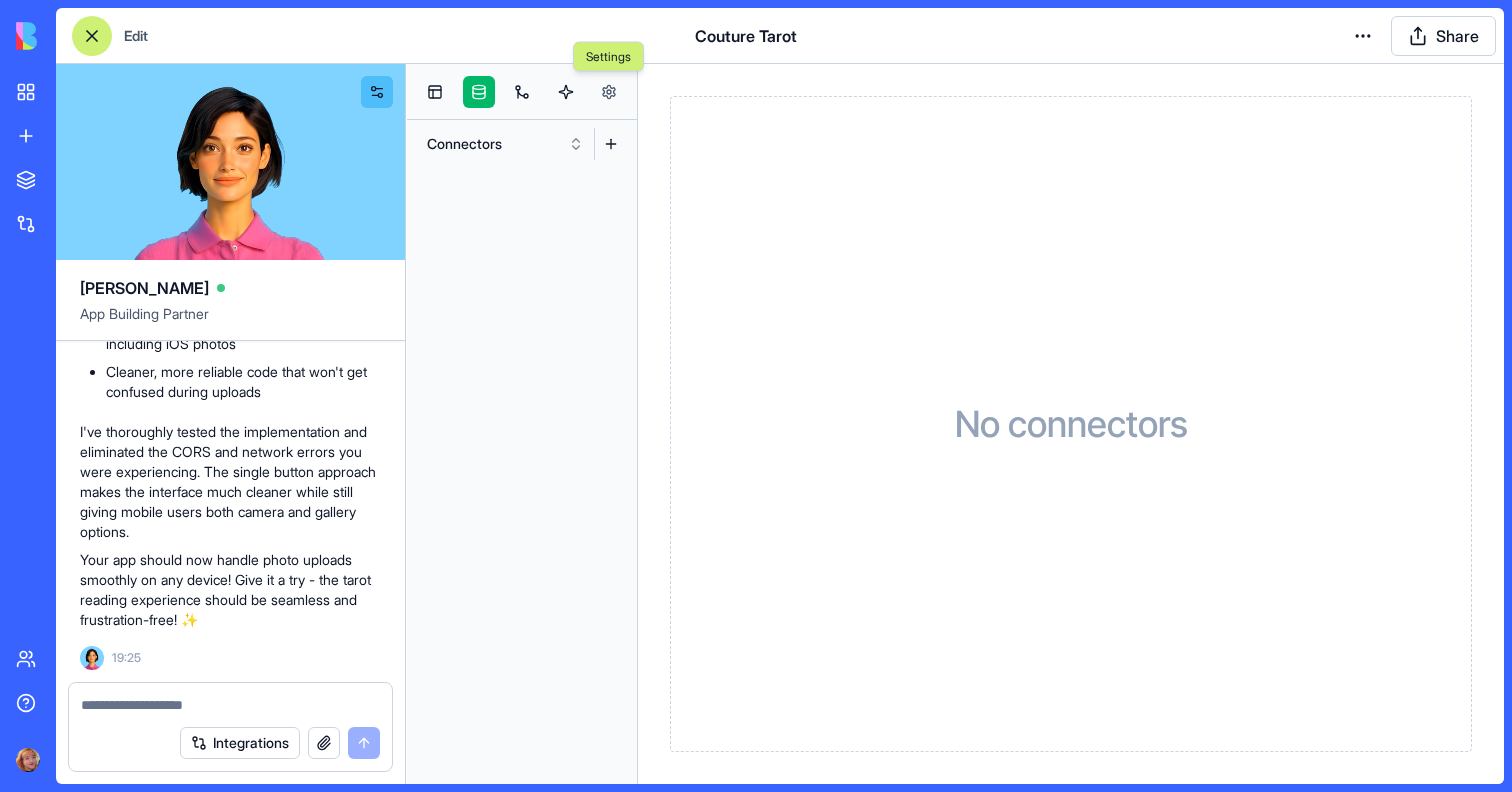 click at bounding box center [609, 92] 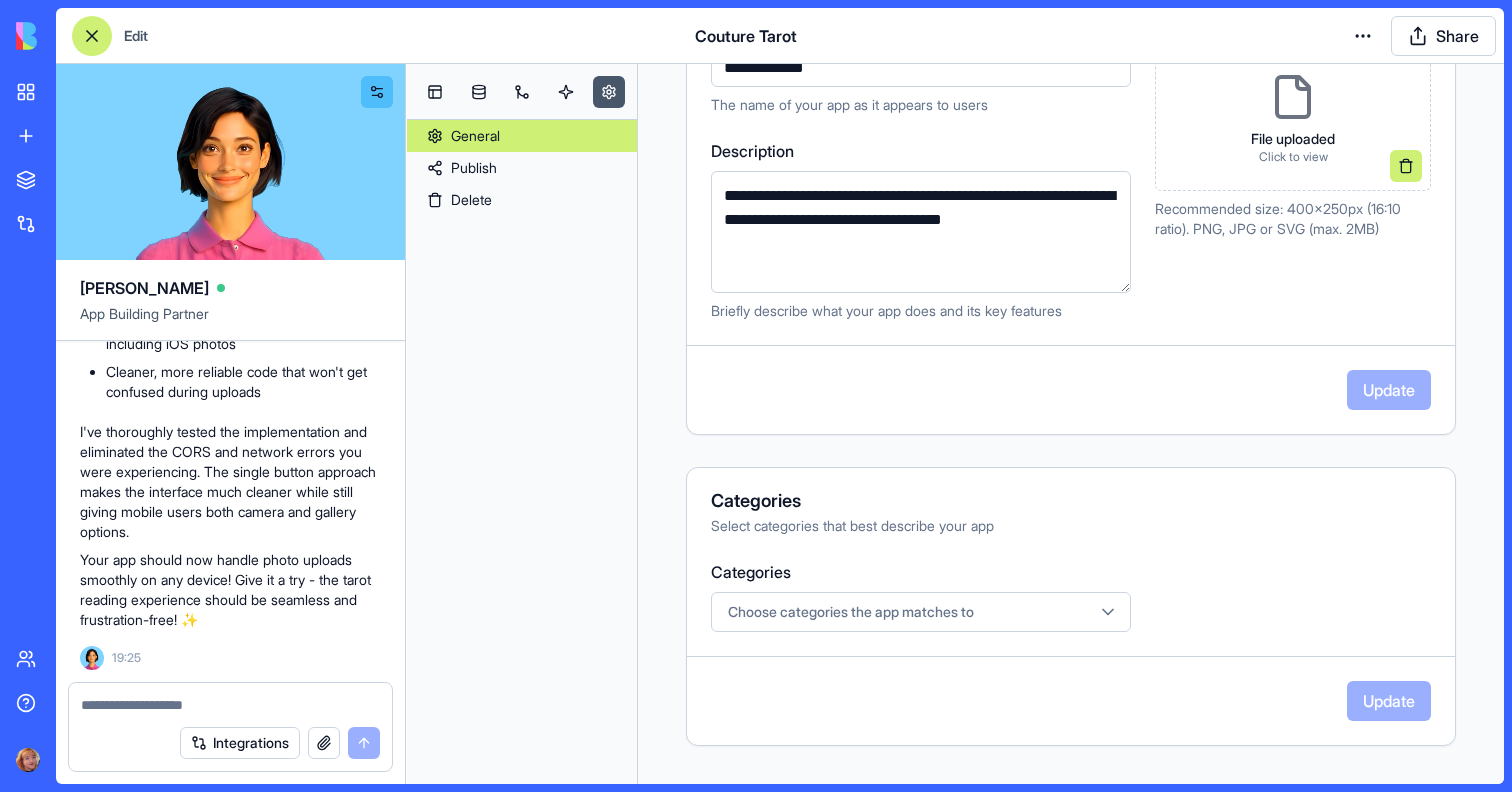 scroll, scrollTop: 340, scrollLeft: 0, axis: vertical 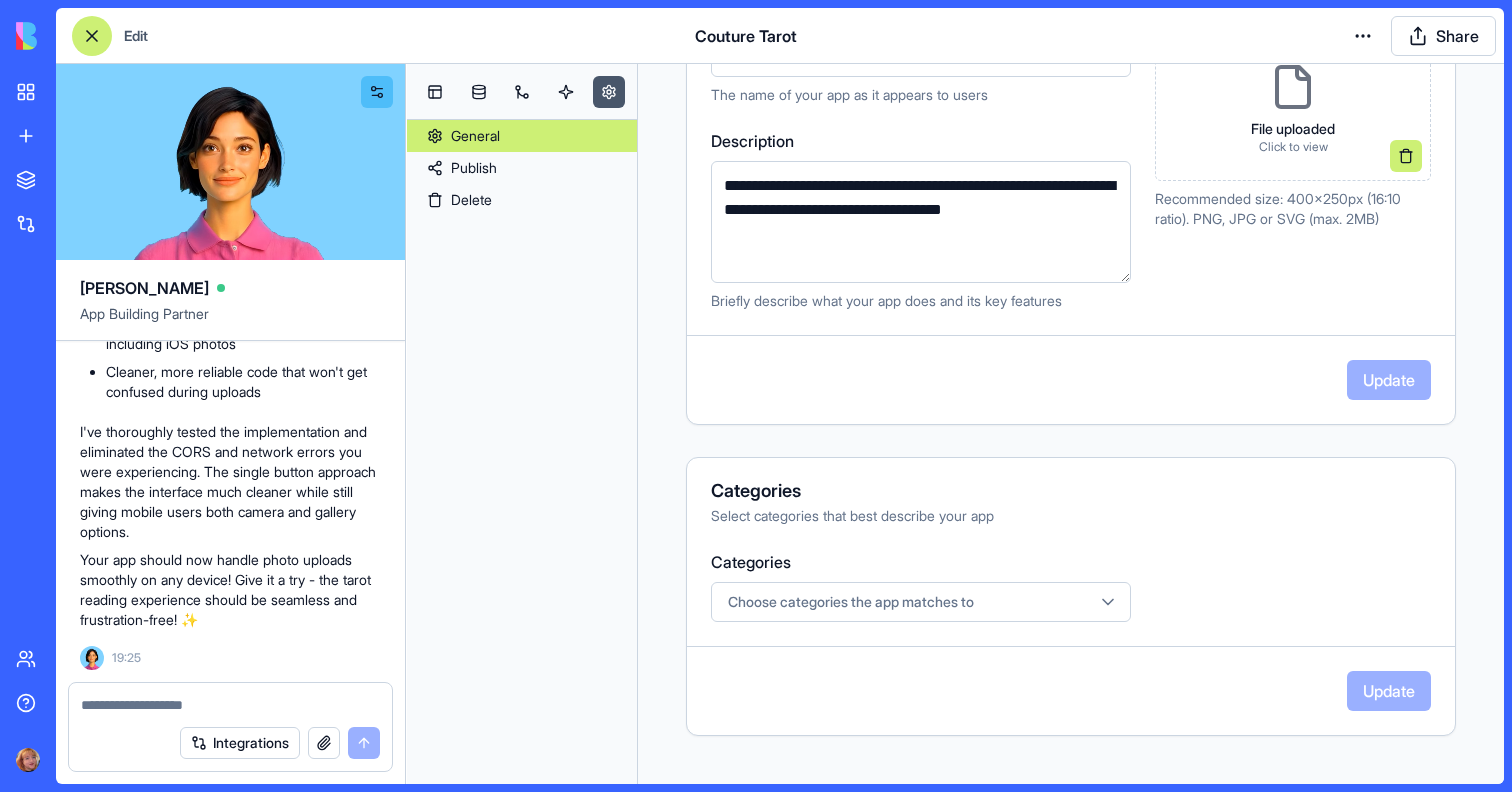 click on "Choose categories the app matches to" at bounding box center (851, 602) 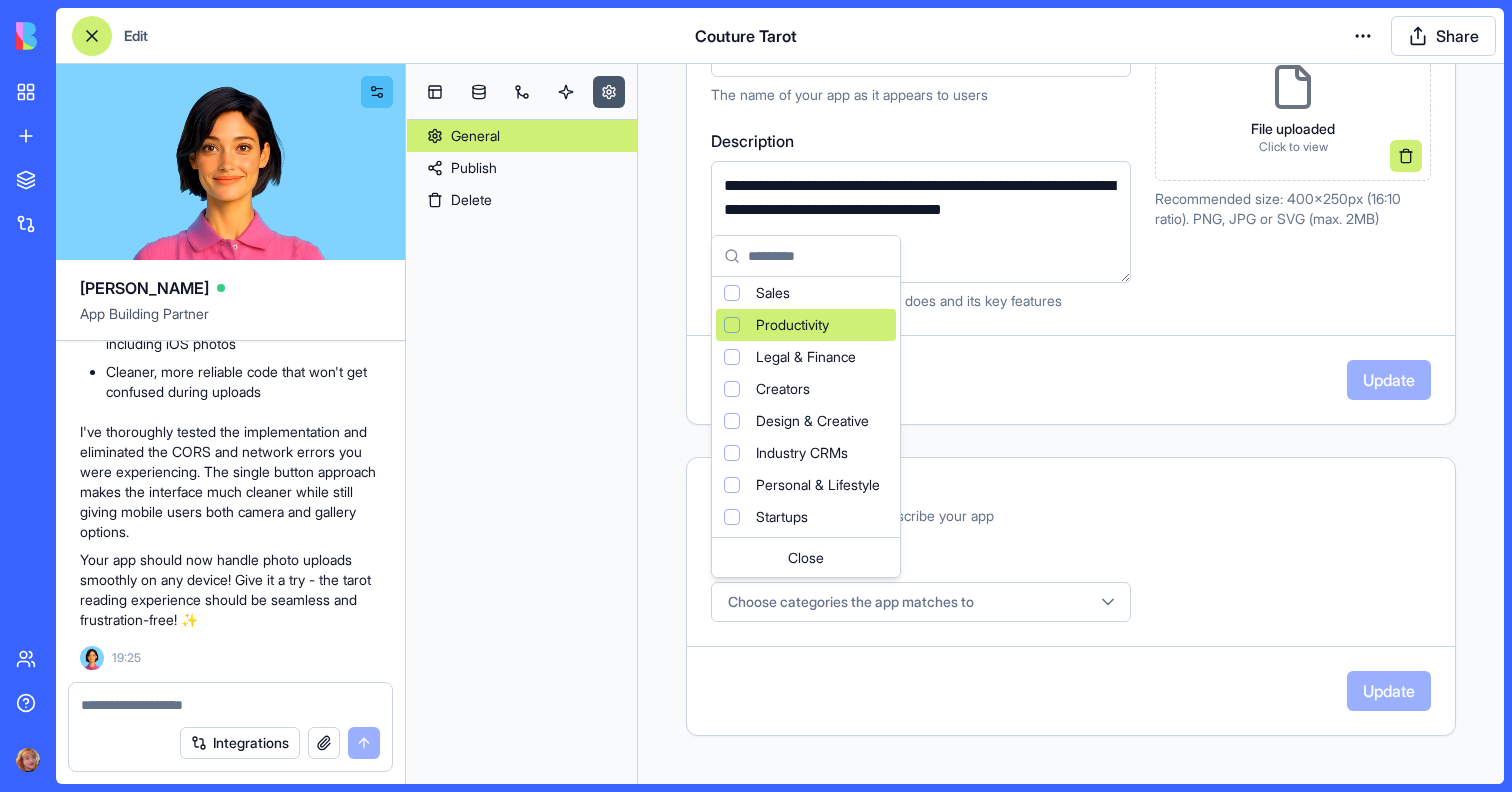scroll, scrollTop: 133, scrollLeft: 0, axis: vertical 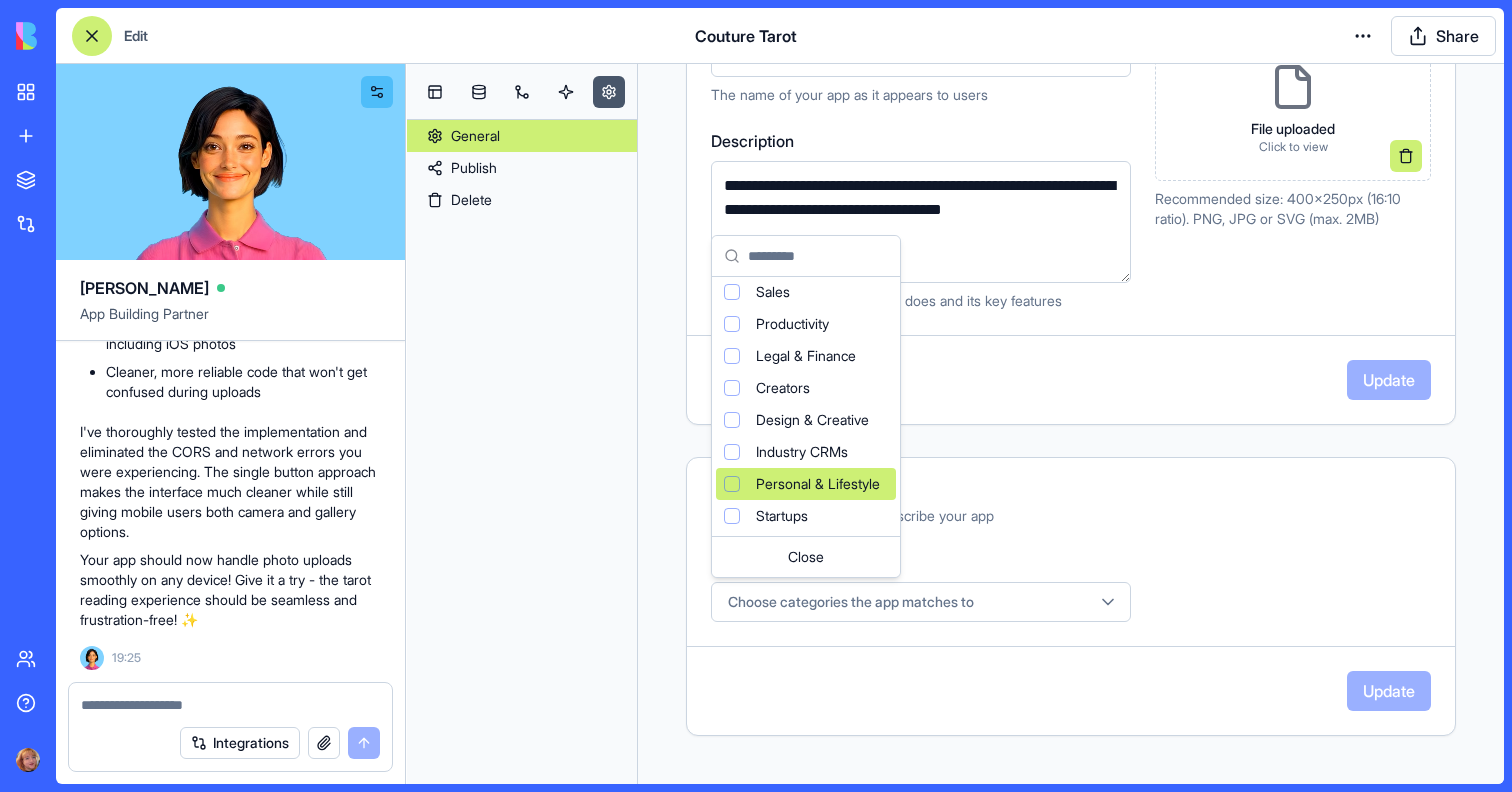 click on "Personal & Lifestyle" at bounding box center [818, 484] 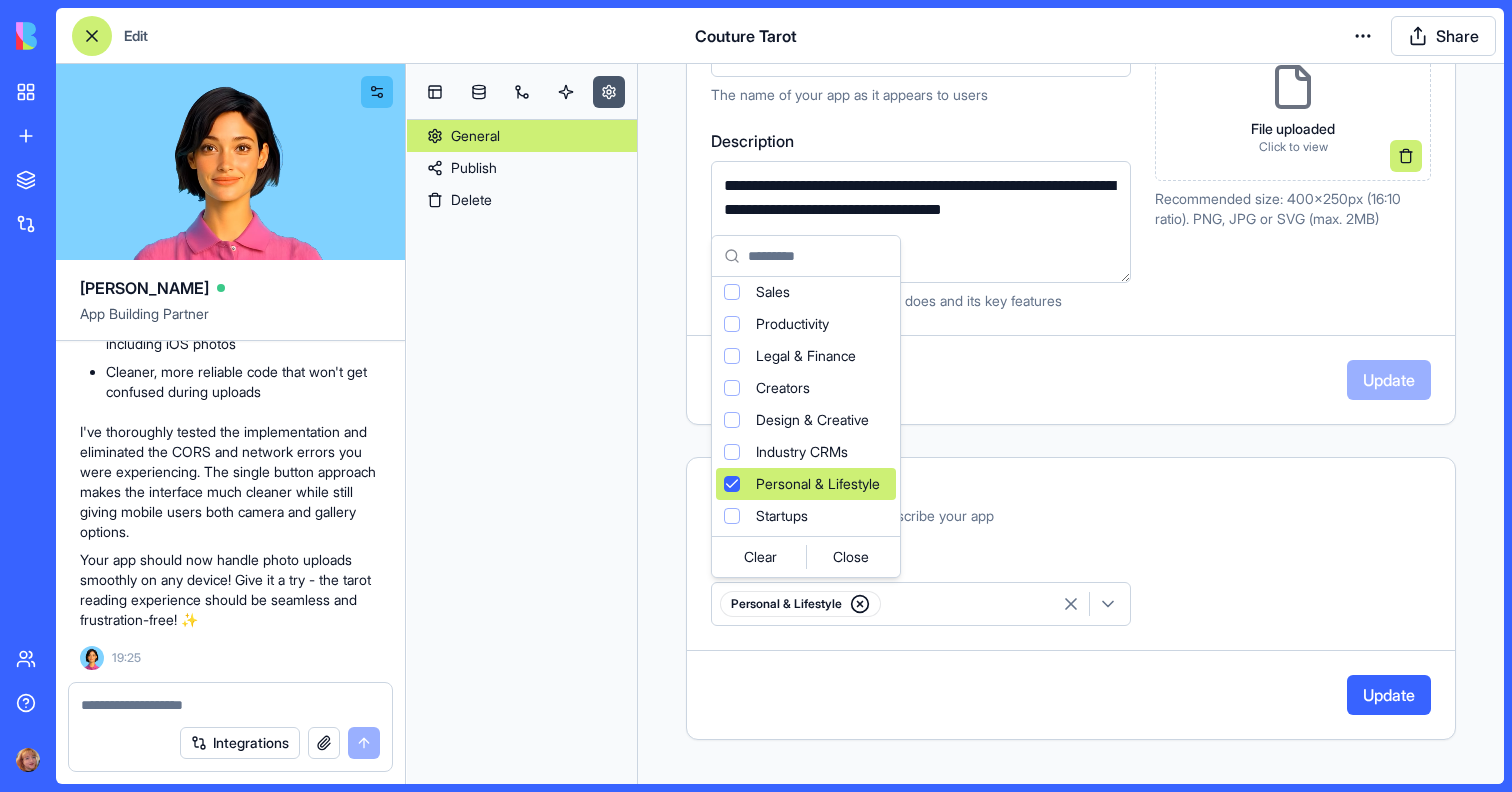 click on "My Apps New App
To pick up a draggable item, press the space bar.
While dragging, use the arrow keys to move the item.
Press space again to drop the item in its new position, or press escape to cancel.
Marketplace Integrations Team Help Edit Couture Tarot Share [PERSON_NAME] App Building Partner Undo 10:15 Hi there! I'm going to build you a magical tarot reading app that captures your real-life card spreads and delivers insightful readings. Your Couture Tarot app will have card recognition, a study directory, and membership options - all with that cozy coffee shop vibe you're looking for! ☕
🔮 Tarot Magic Coming Right Up! I need to create the tables for our tarot app first. Let's set up the data structure: Now I'll populate the TarotCards and Spreads tables with some initial data: I notice there's an issue with the column names in the Spreads table. Let me fix that: Now I'll update the Spreads table with the correct data: Now I'll implement the app with all the required features: Naming the app" at bounding box center [756, 396] 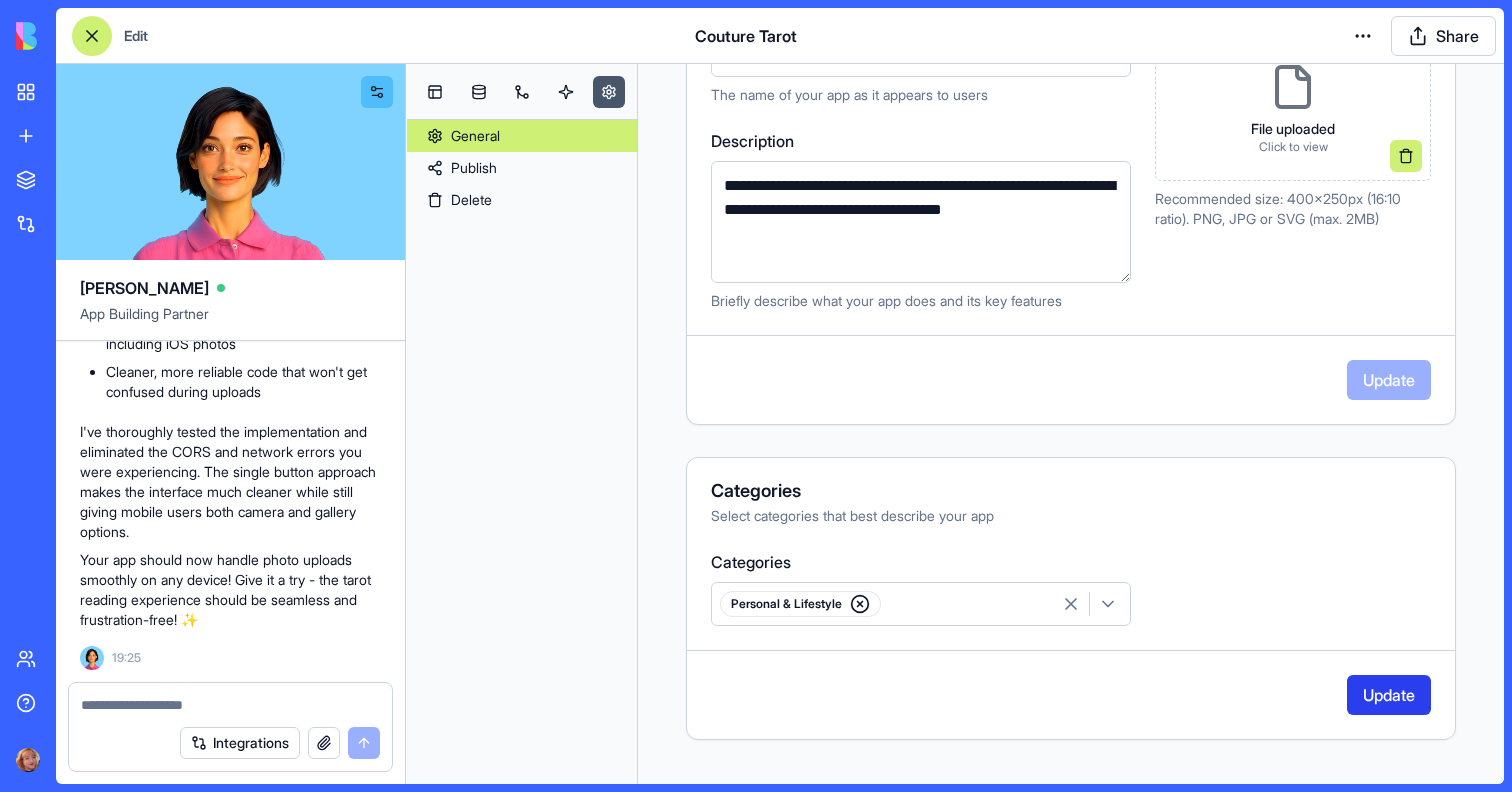 click on "Update" at bounding box center (1389, 695) 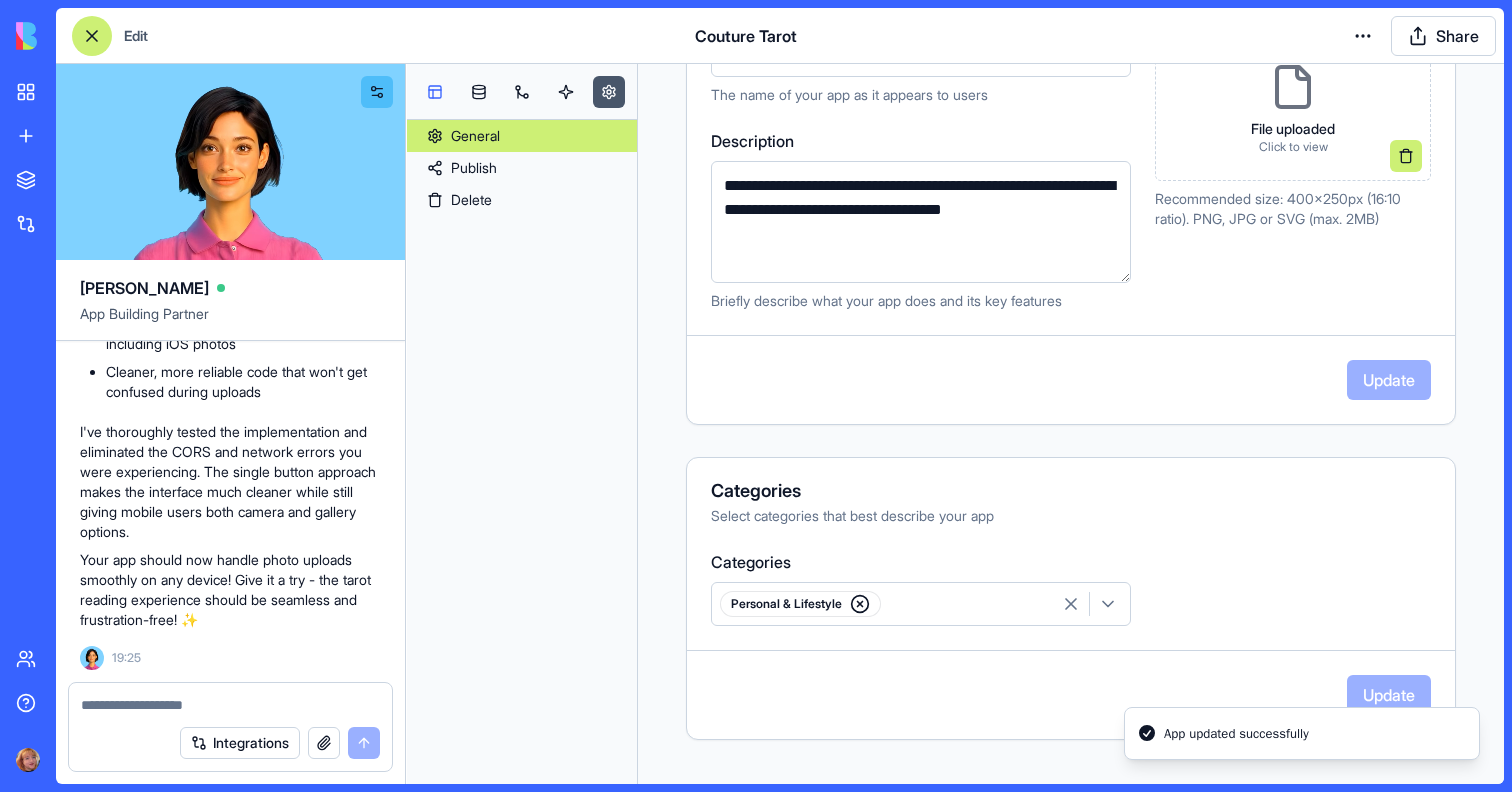 click at bounding box center (435, 92) 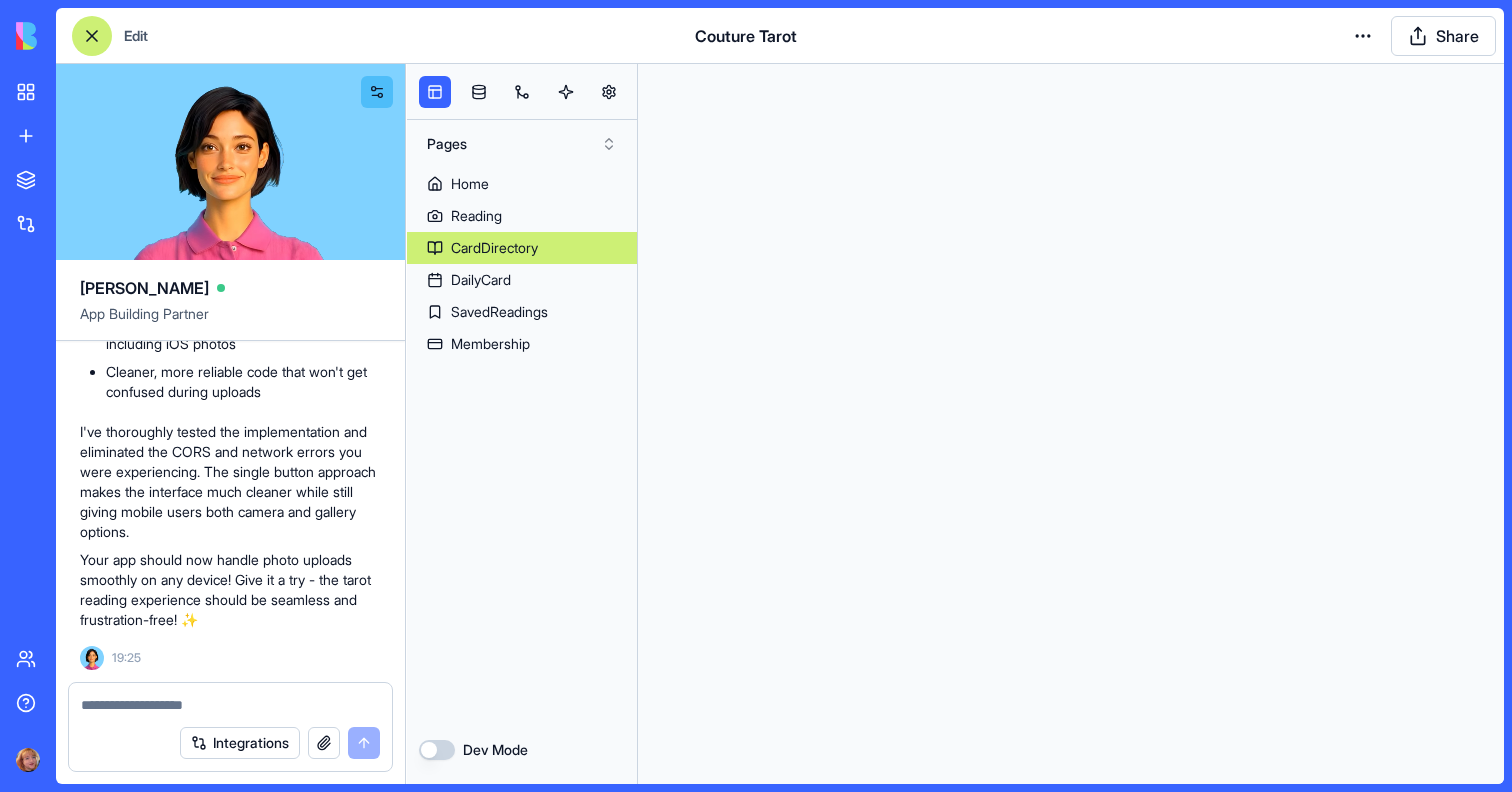 scroll, scrollTop: 0, scrollLeft: 0, axis: both 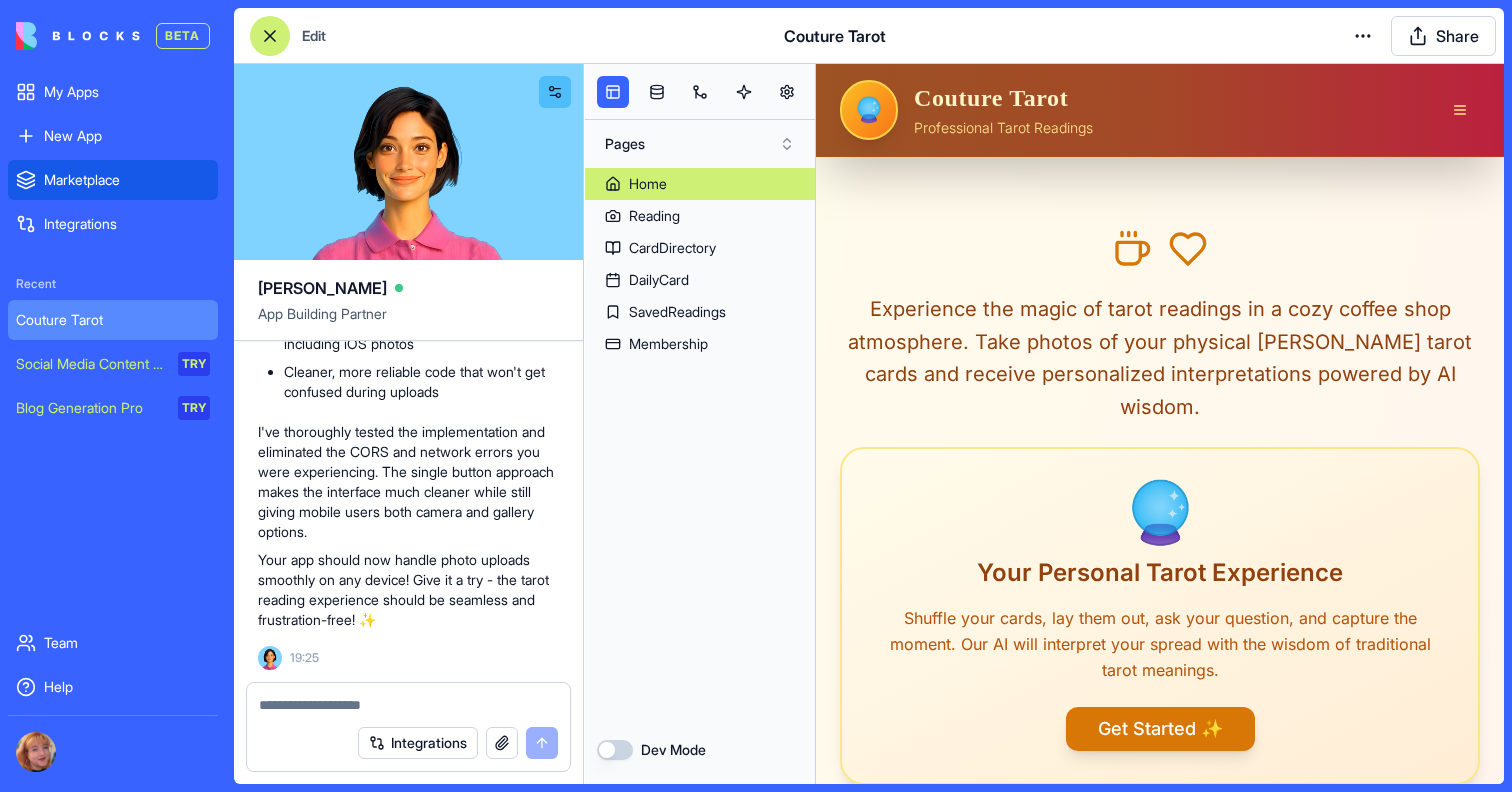 click on "Marketplace" at bounding box center [127, 180] 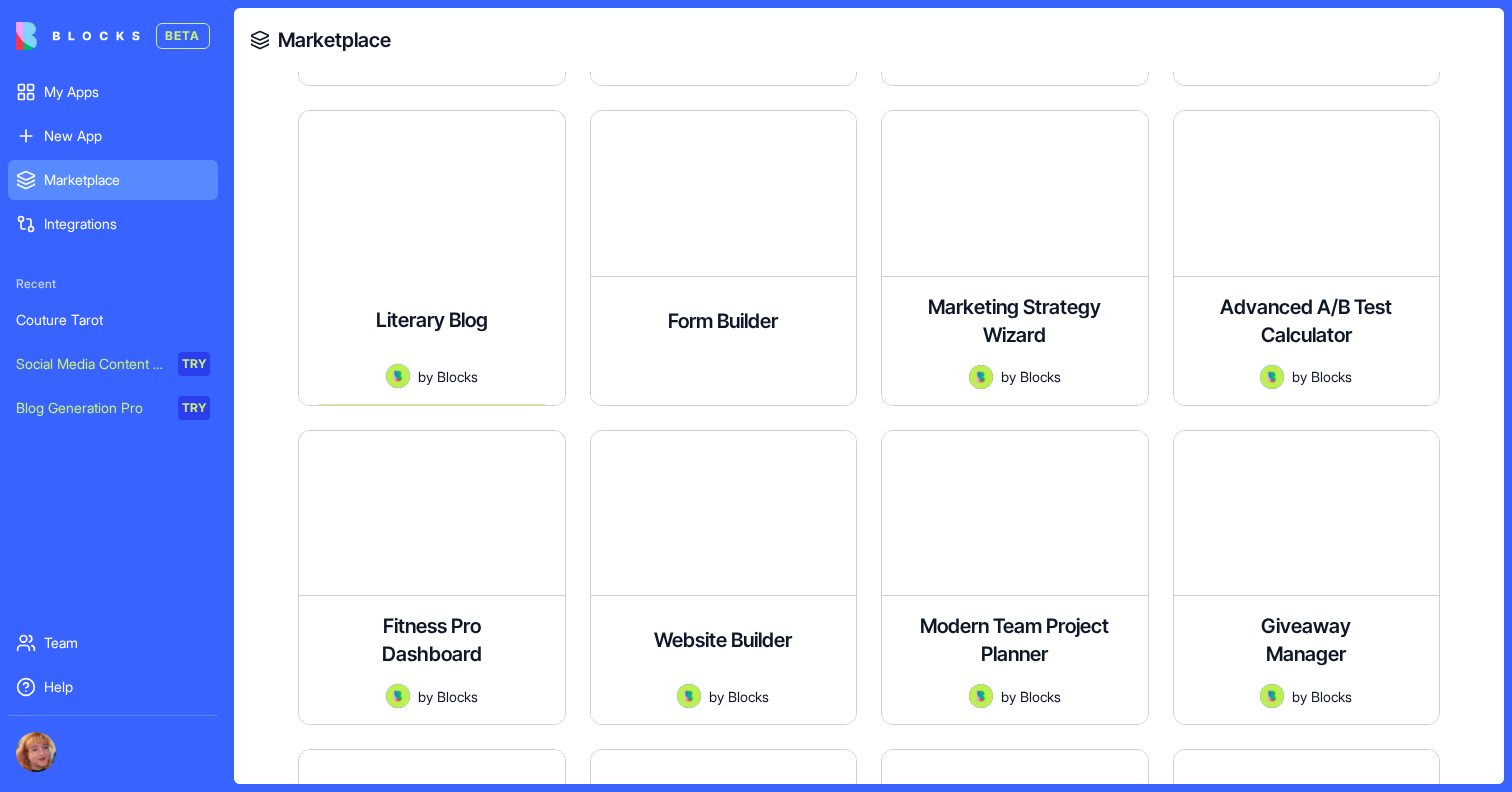scroll, scrollTop: 2540, scrollLeft: 0, axis: vertical 